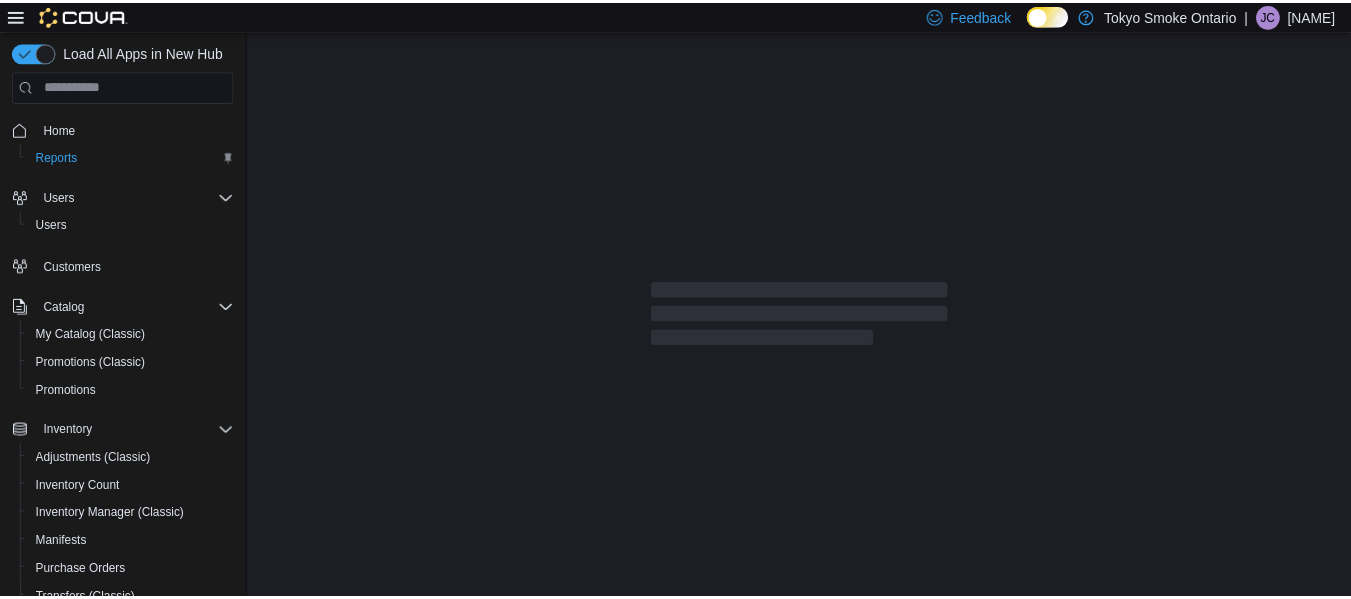scroll, scrollTop: 0, scrollLeft: 0, axis: both 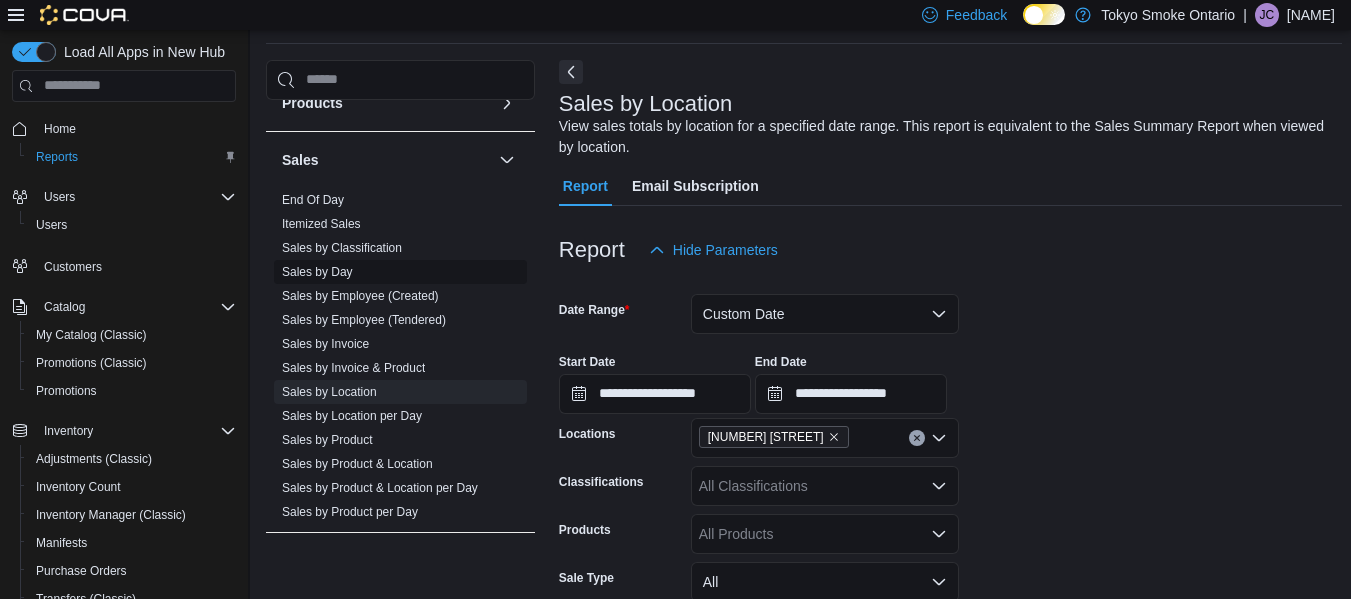 click on "Sales by Day" at bounding box center (317, 272) 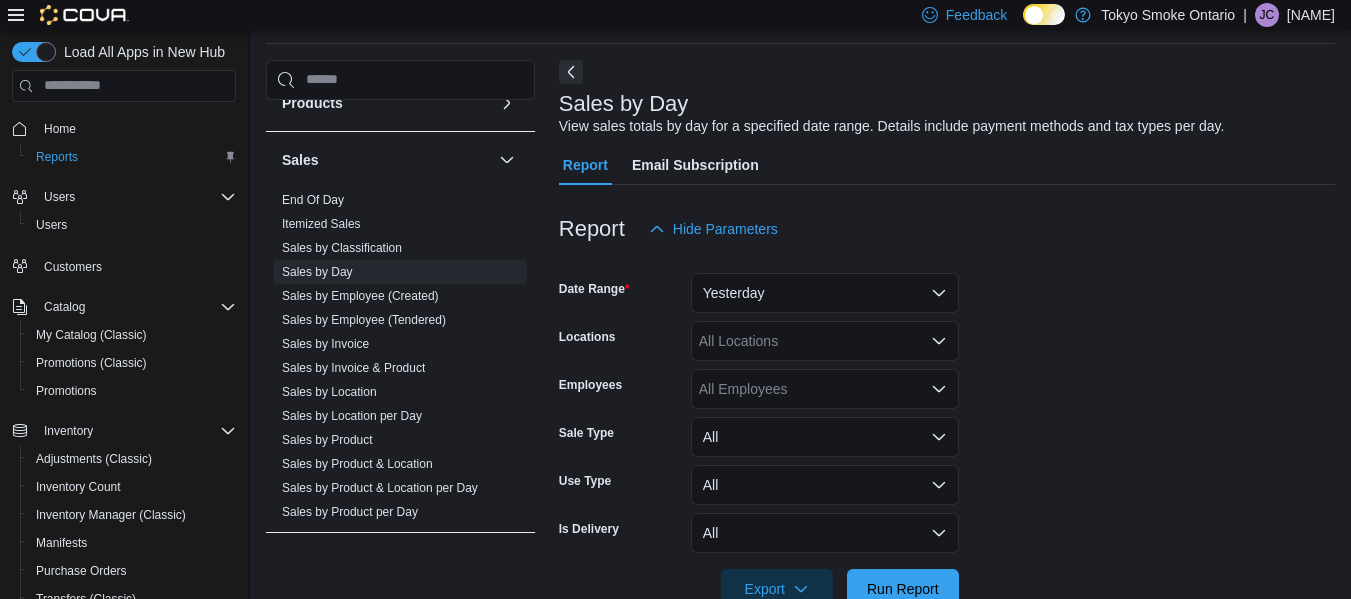 scroll, scrollTop: 46, scrollLeft: 0, axis: vertical 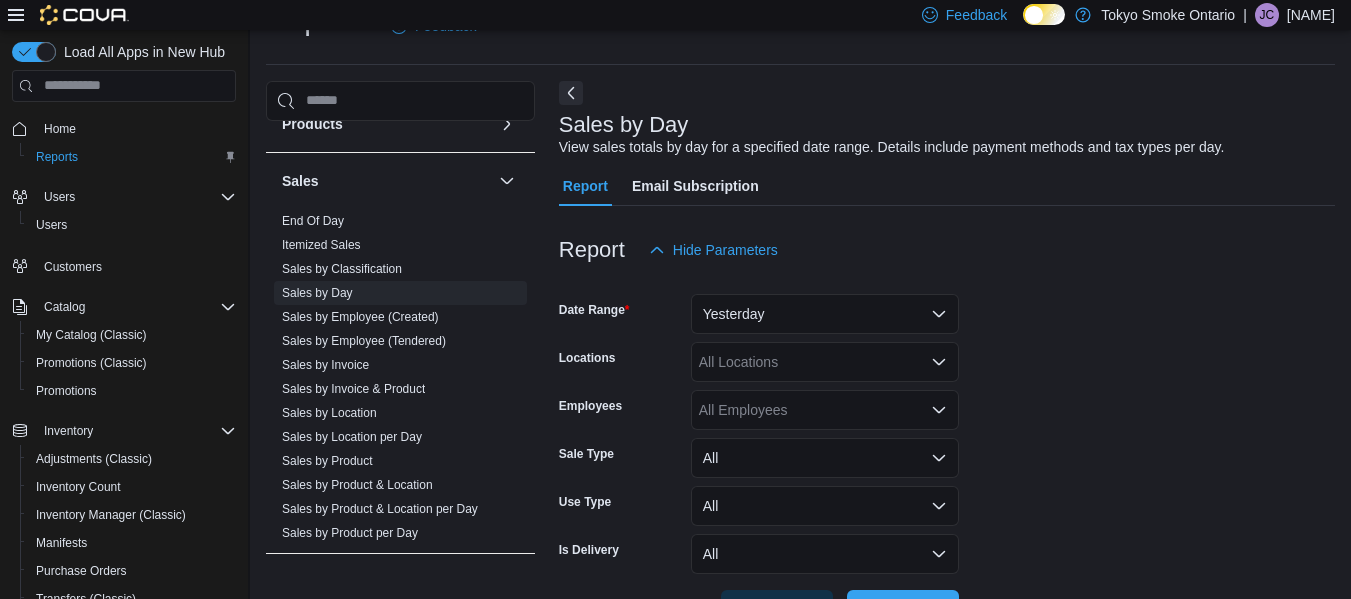 click on "Load All Apps in New Hub Home   Reports   Users   Users   Customers   Catalog   My Catalog (Classic)   Promotions (Classic)   Promotions   Inventory   Adjustments (Classic)   Inventory Count   Inventory Manager (Classic)   Manifests   Purchase Orders   Transfers (Classic)   Transfers   Operations   Cash Management   Reports   Canadian Compliance   Dashboards   Reports   Washington CCRS   Settings" at bounding box center [124, 317] 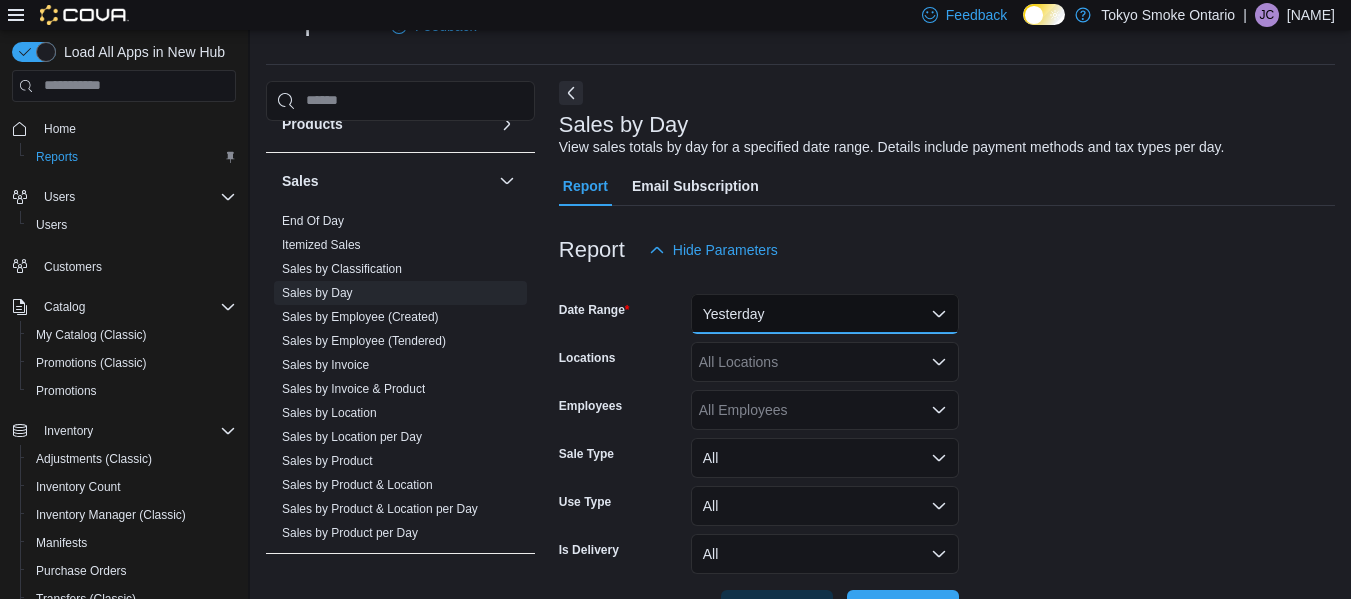 click on "Yesterday" at bounding box center [825, 314] 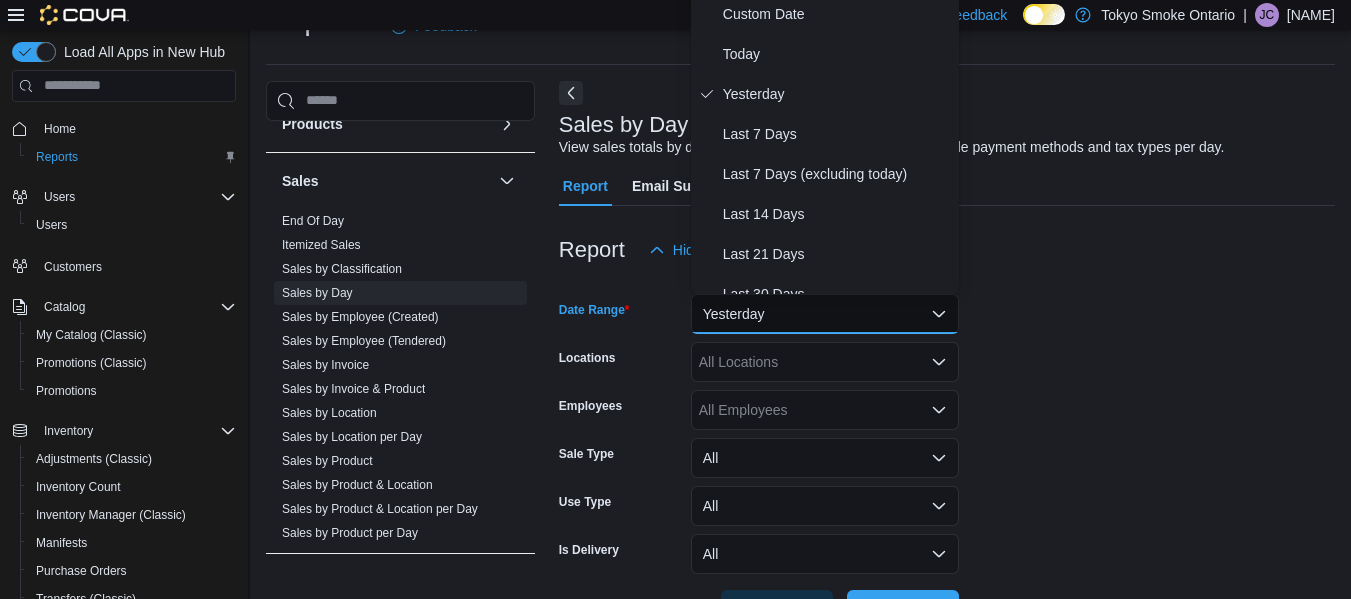 scroll, scrollTop: 40, scrollLeft: 0, axis: vertical 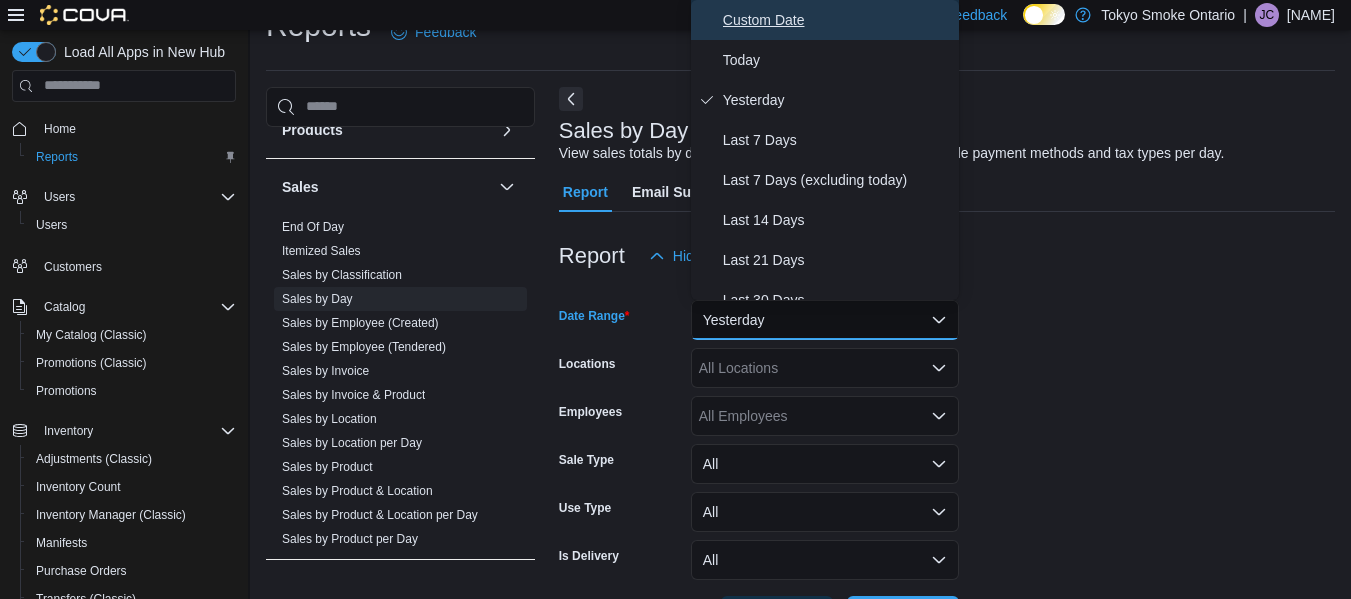 click on "Custom Date" at bounding box center (825, 20) 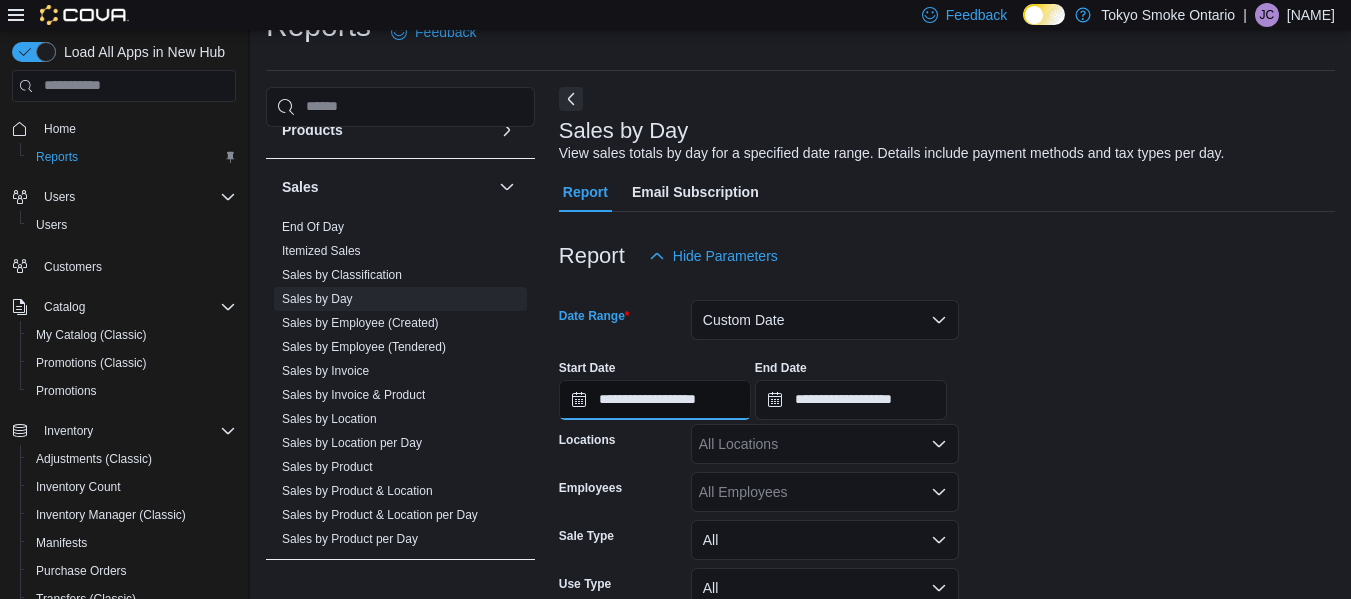 click on "**********" at bounding box center (655, 400) 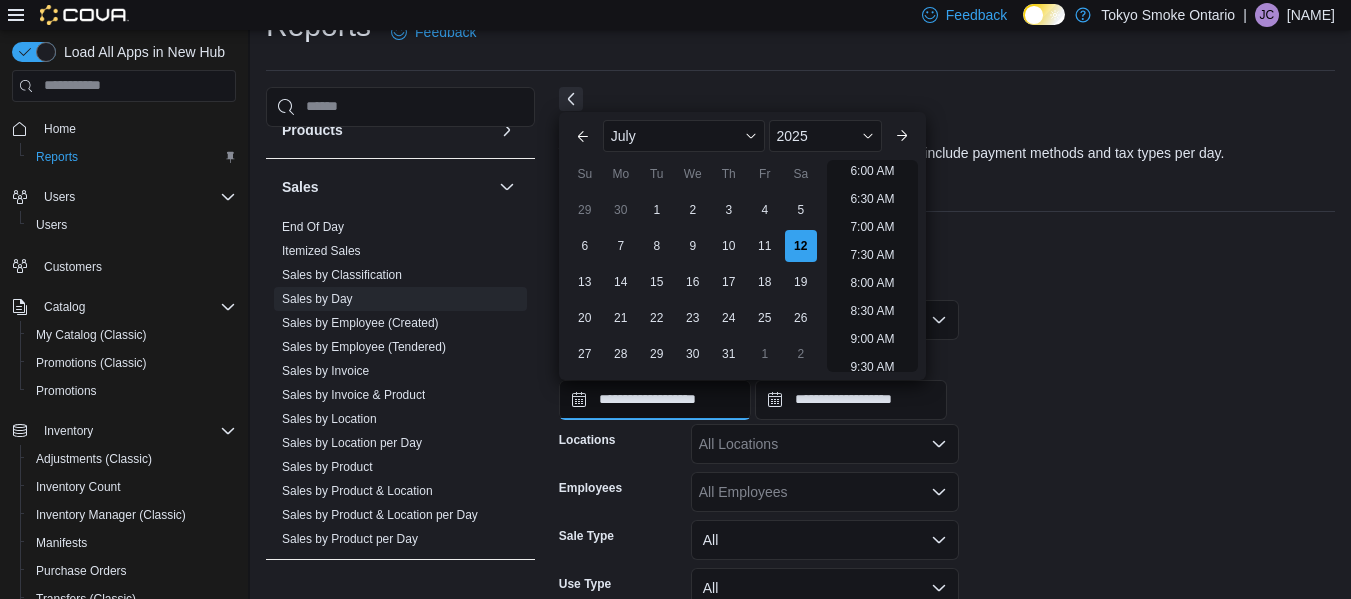scroll, scrollTop: 340, scrollLeft: 0, axis: vertical 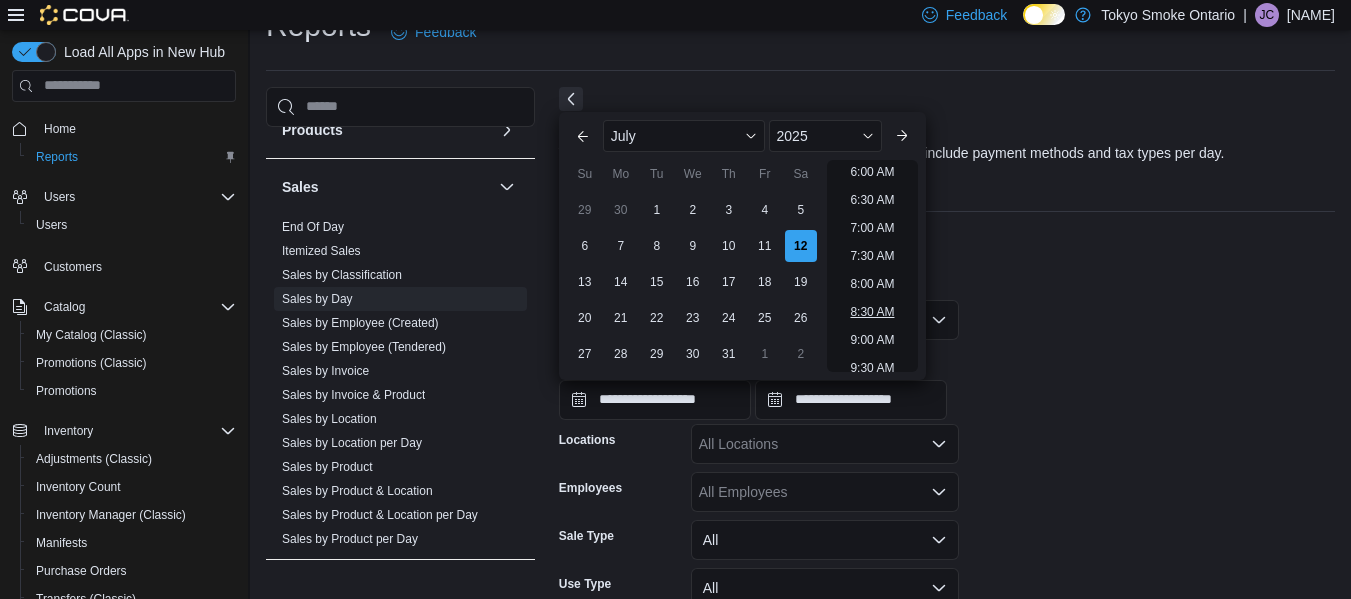 click on "8:30 AM" at bounding box center (872, 312) 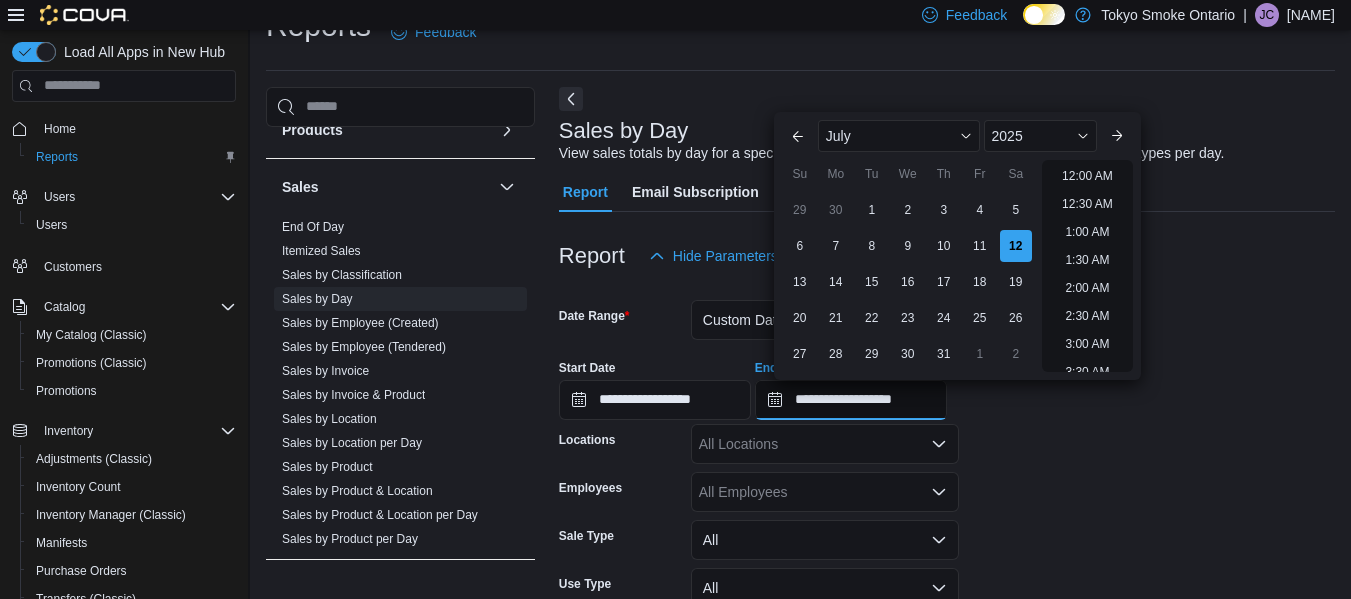 click on "**********" at bounding box center [851, 400] 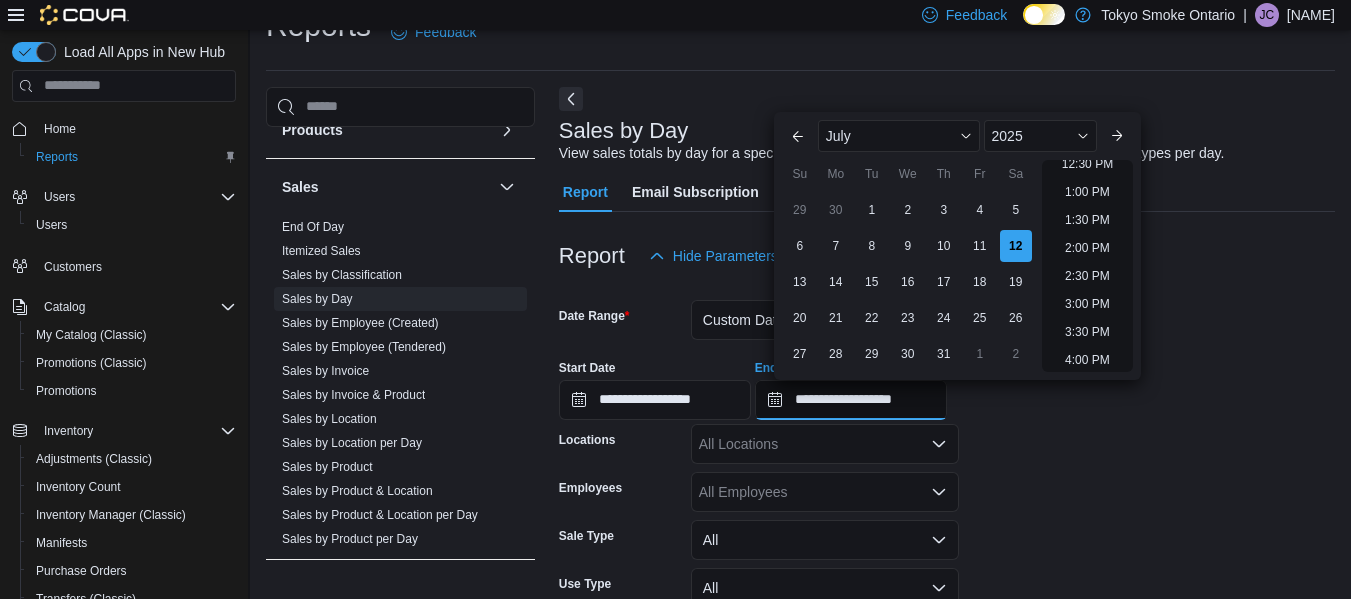 scroll, scrollTop: 689, scrollLeft: 0, axis: vertical 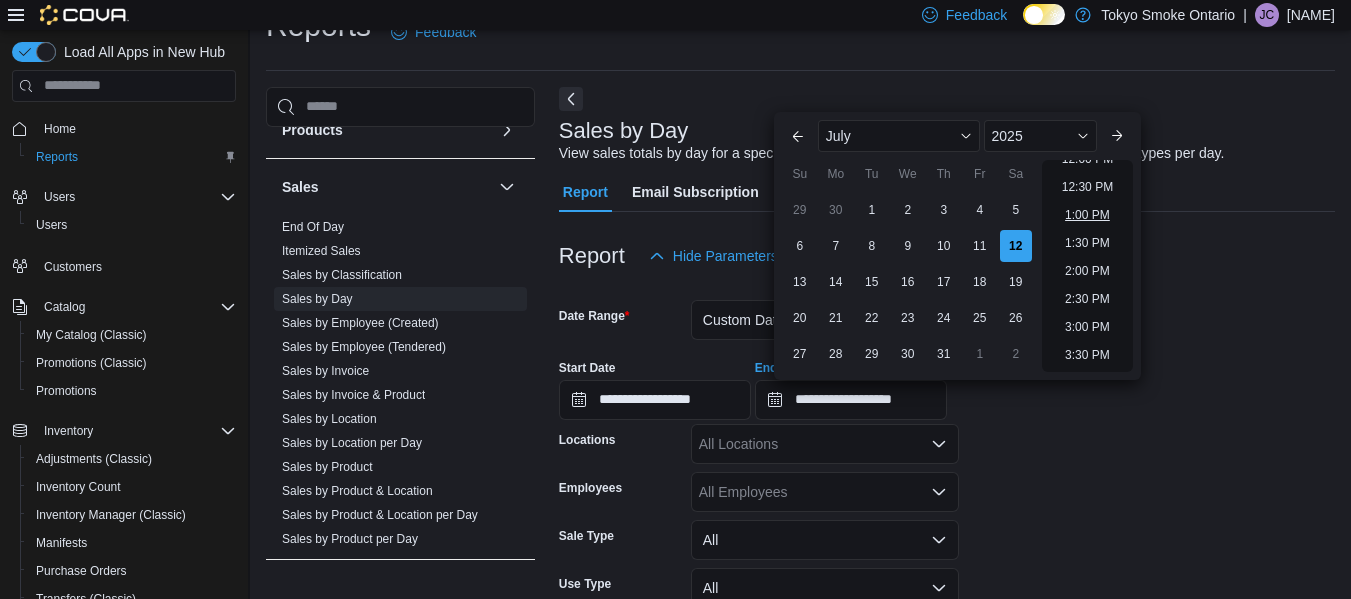 click on "1:00 PM" at bounding box center (1087, 215) 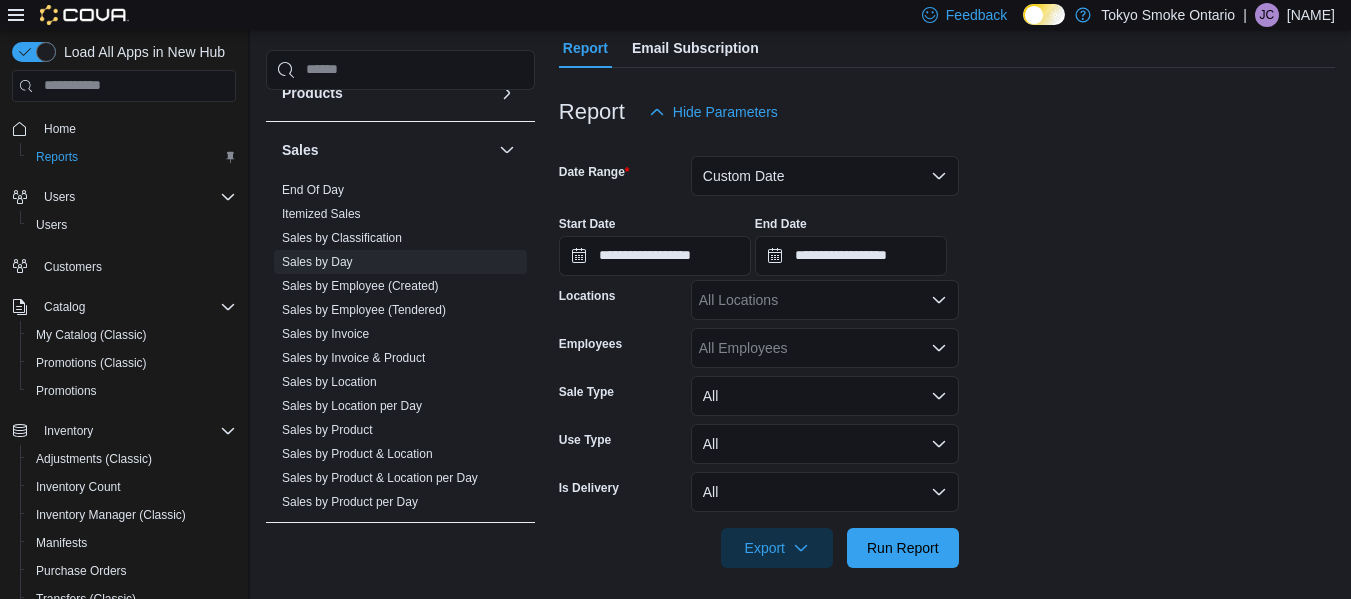 scroll, scrollTop: 193, scrollLeft: 0, axis: vertical 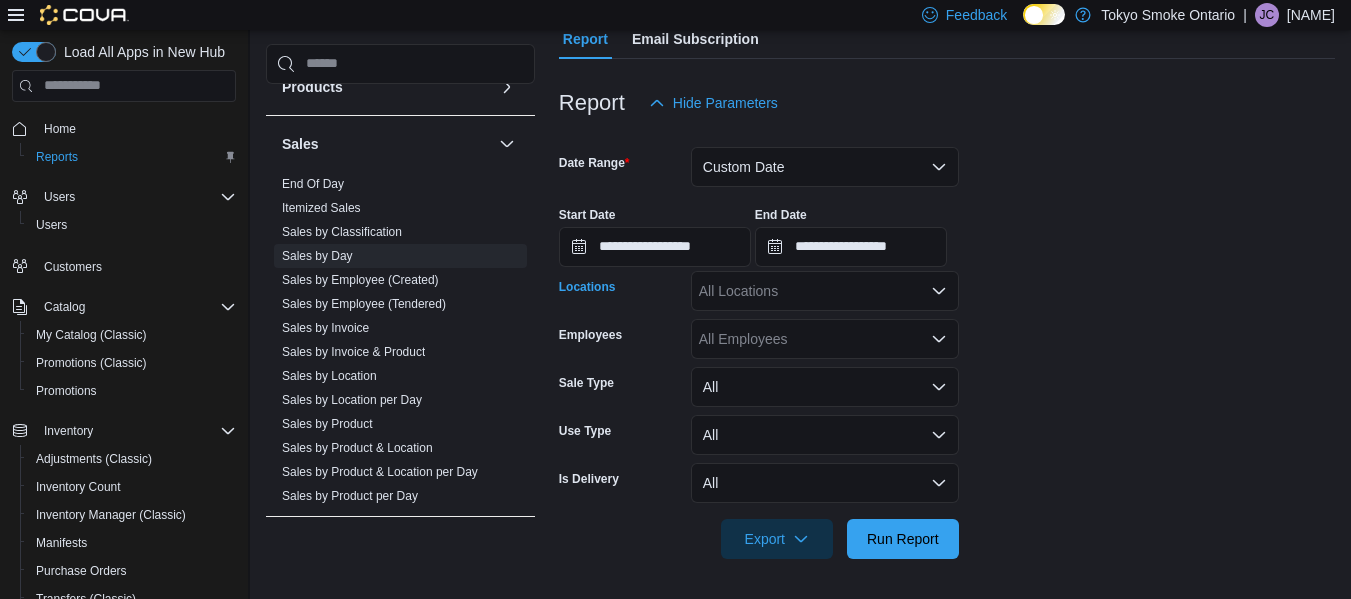 click on "All Locations" at bounding box center (825, 291) 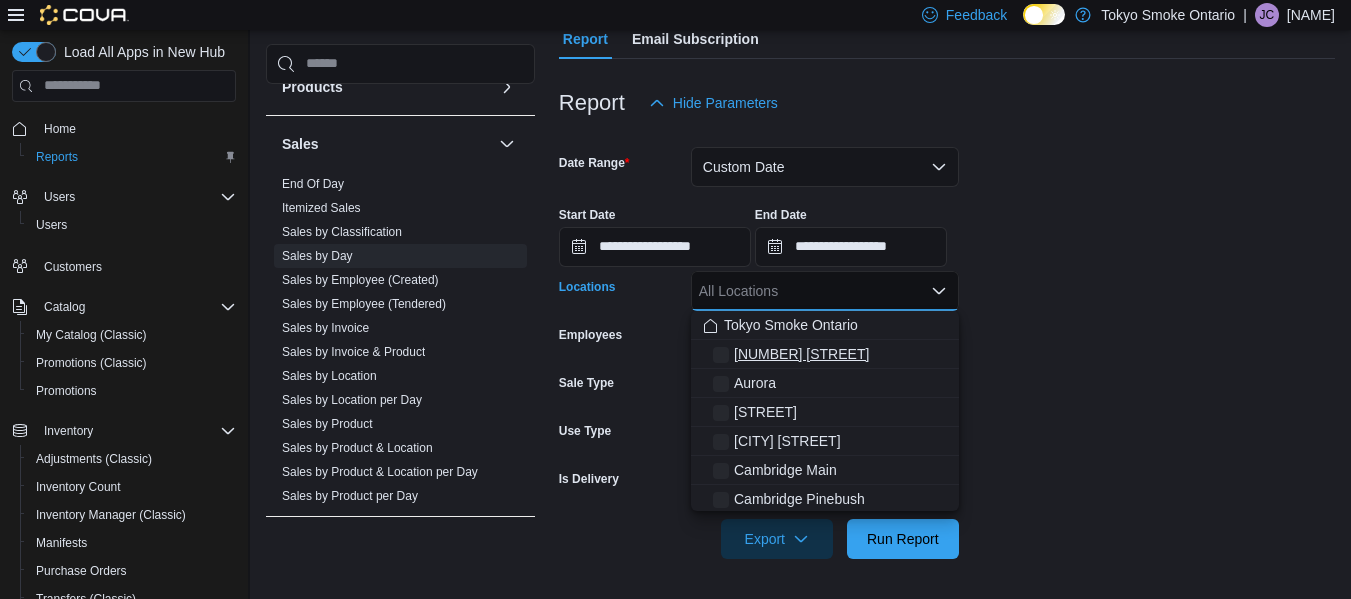 click on "[NUMBER] [STREET]" at bounding box center (801, 354) 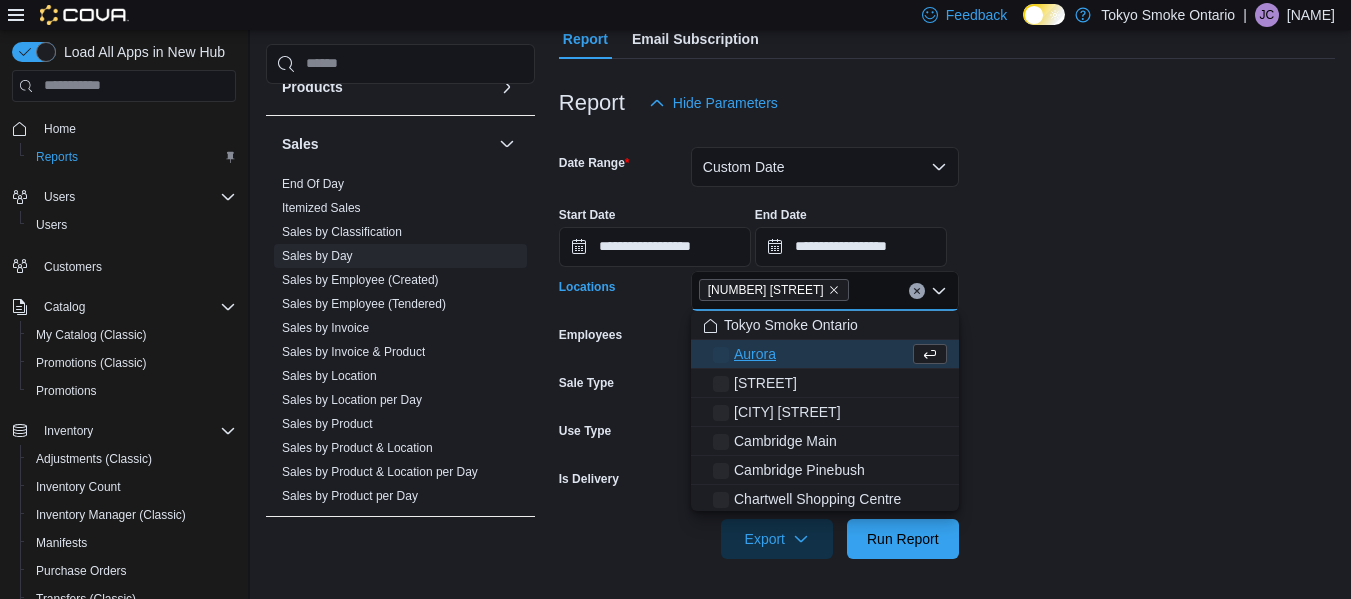 click on "**********" at bounding box center (947, 341) 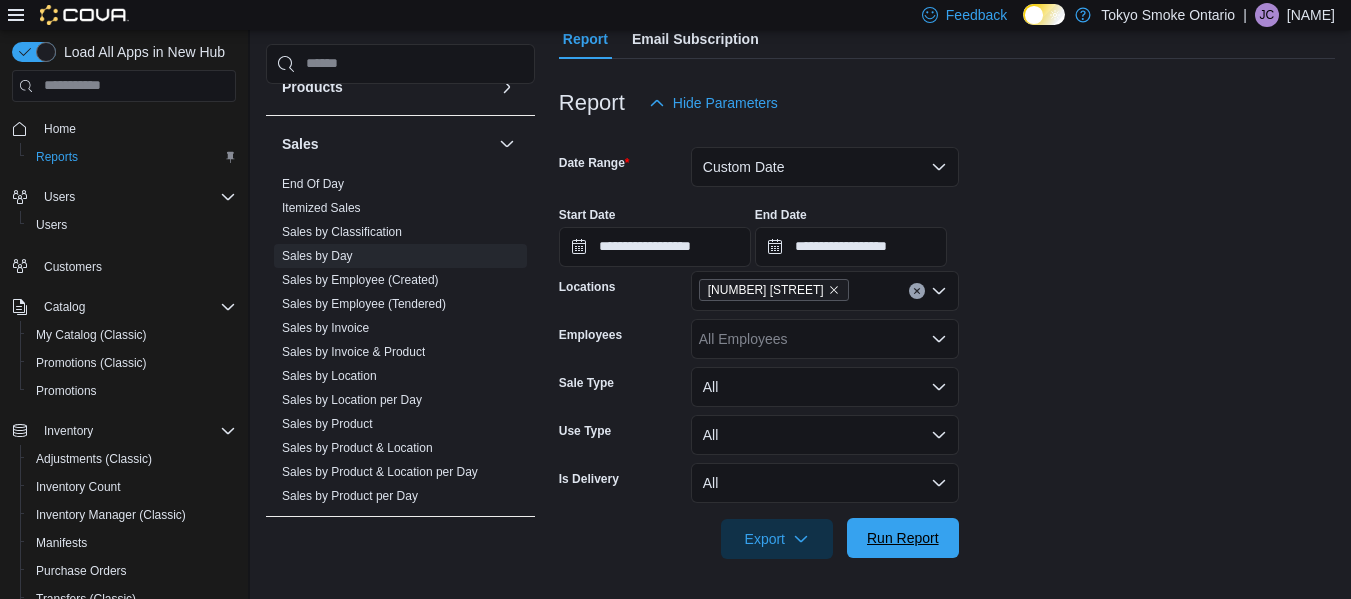 click on "Run Report" at bounding box center [903, 538] 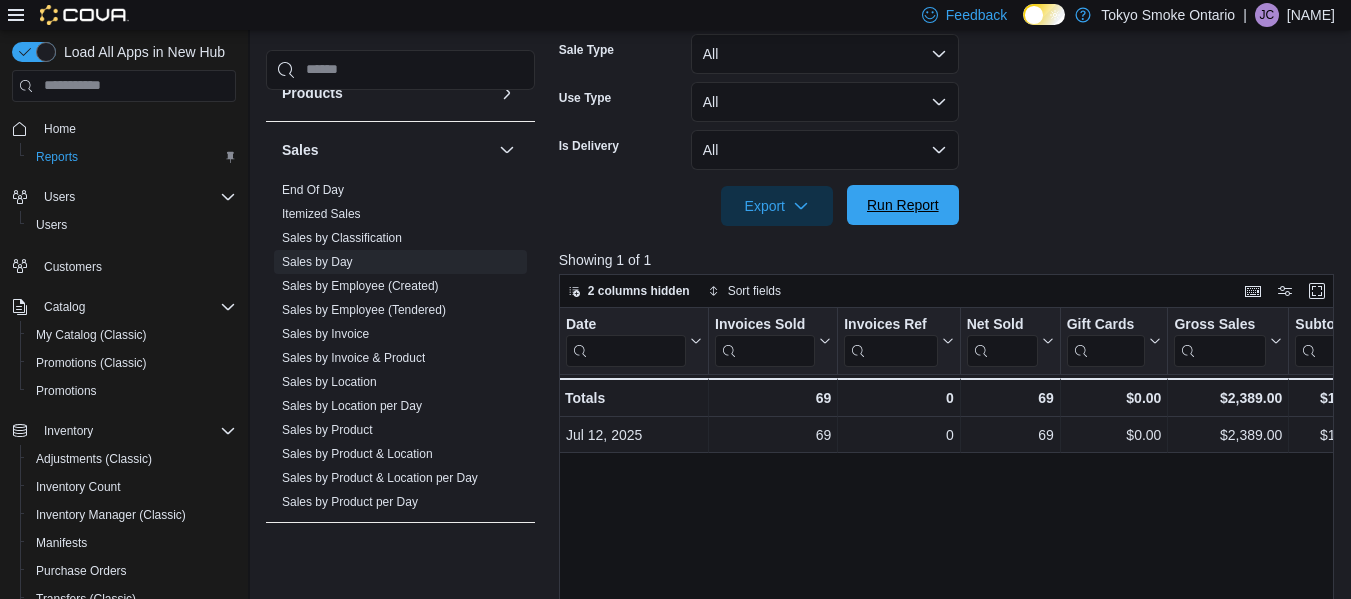 scroll, scrollTop: 527, scrollLeft: 0, axis: vertical 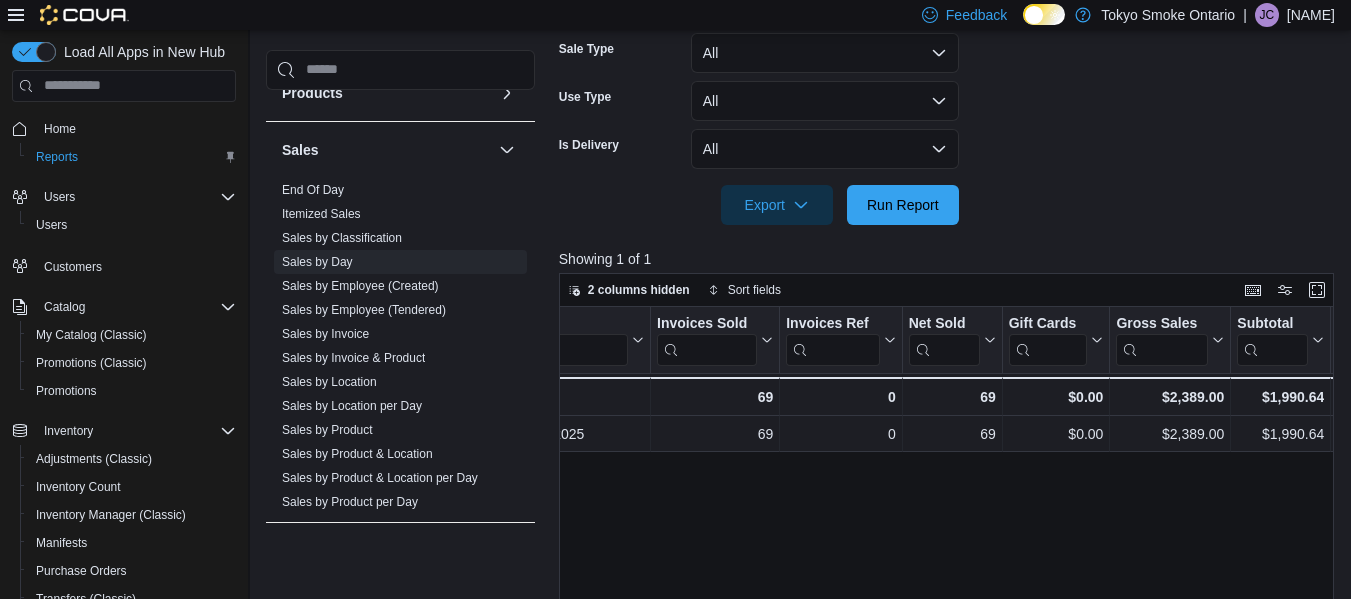 click on "Date Click to view column header actions Invoices Sold Click to view column header actions Invoices Ref Click to view column header actions Net Sold Click to view column header actions Gift Cards Click to view column header actions Gross Sales Click to view column header actions Subtotal Click to view column header actions Total Tax Click to view column header actions Total Invoiced Click to view column header actions Total Cost Click to view column header actions Gross Profit Click to view column header actions Gross Margin Click to view column header actions Total Discount Click to view column header actions Items Per Transaction Click to view column header actions Qty Per Transaction Click to view column header actions Transaction Average Click to view column header actions Cash Click to view column header actions Debit Click to view column header actions MasterCard Click to view column header actions Online Payment Click to view column header actions Visa Click to view column header actions HST Tips -  69" at bounding box center [950, 529] 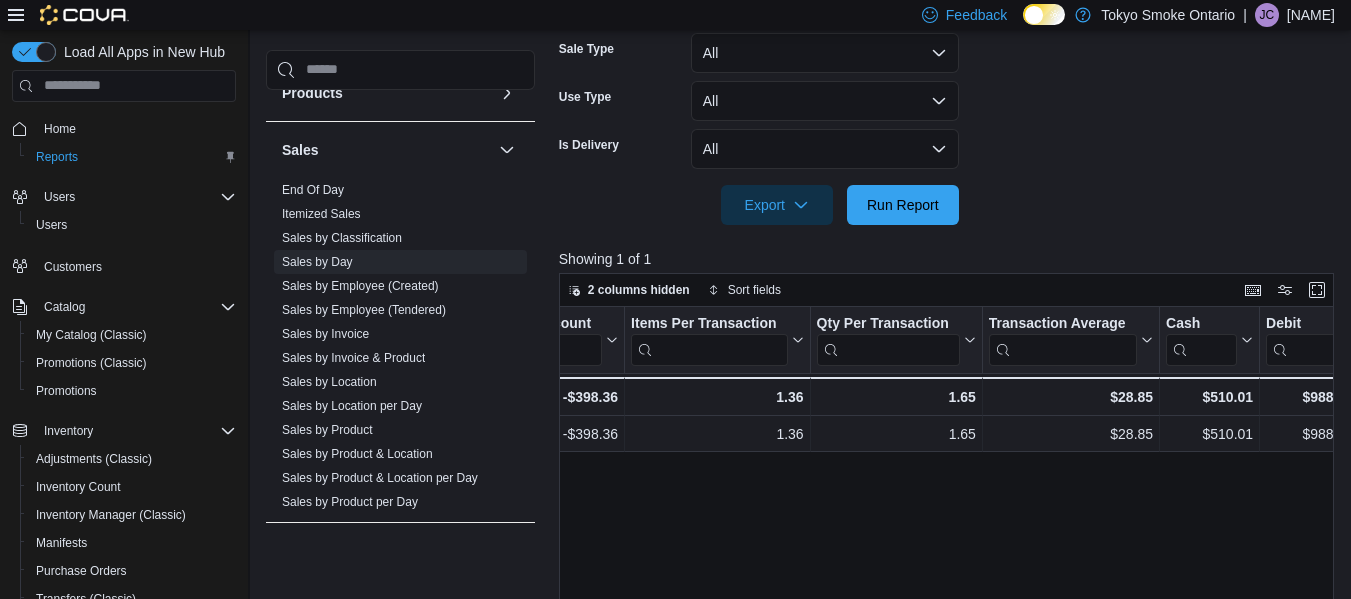 scroll, scrollTop: 0, scrollLeft: 1493, axis: horizontal 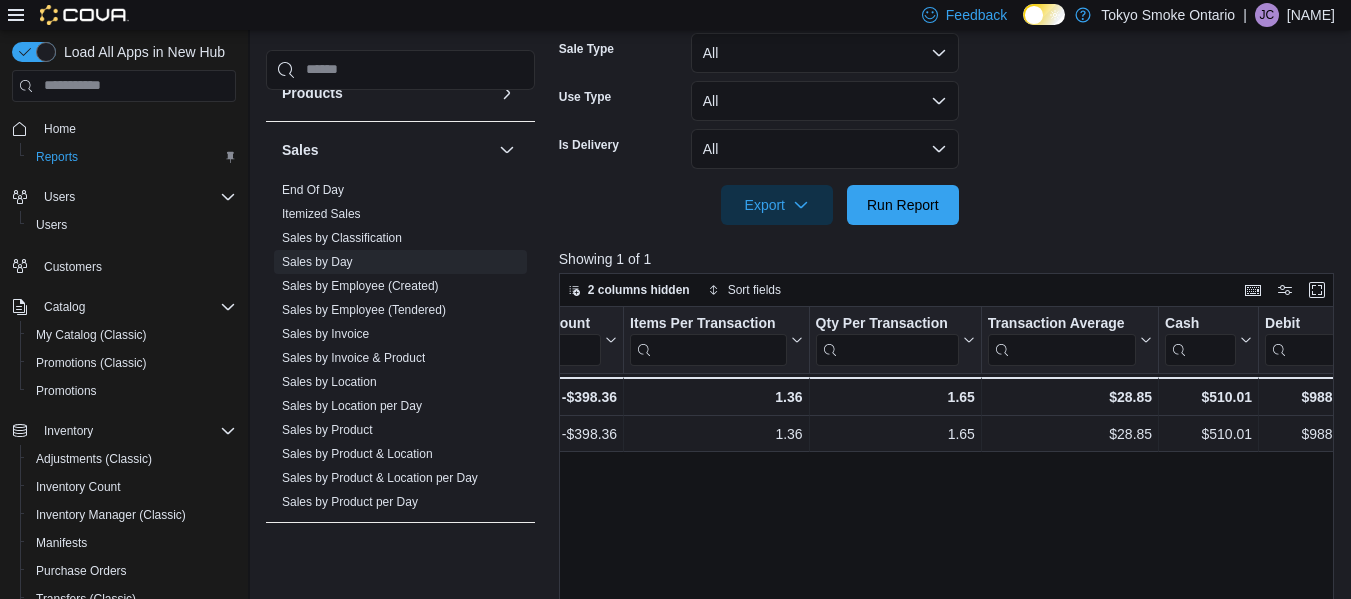 click on "Date Click to view column header actions Invoices Sold Click to view column header actions Invoices Ref Click to view column header actions Net Sold Click to view column header actions Gift Cards Click to view column header actions Gross Sales Click to view column header actions Subtotal Click to view column header actions Total Tax Click to view column header actions Total Invoiced Click to view column header actions Total Cost Click to view column header actions Gross Profit Click to view column header actions Gross Margin Click to view column header actions Total Discount Click to view column header actions Items Per Transaction Click to view column header actions Qty Per Transaction Click to view column header actions Transaction Average Click to view column header actions Cash Click to view column header actions Debit Click to view column header actions MasterCard Click to view column header actions Online Payment Click to view column header actions Visa Click to view column header actions HST Tips -  -" at bounding box center (950, 529) 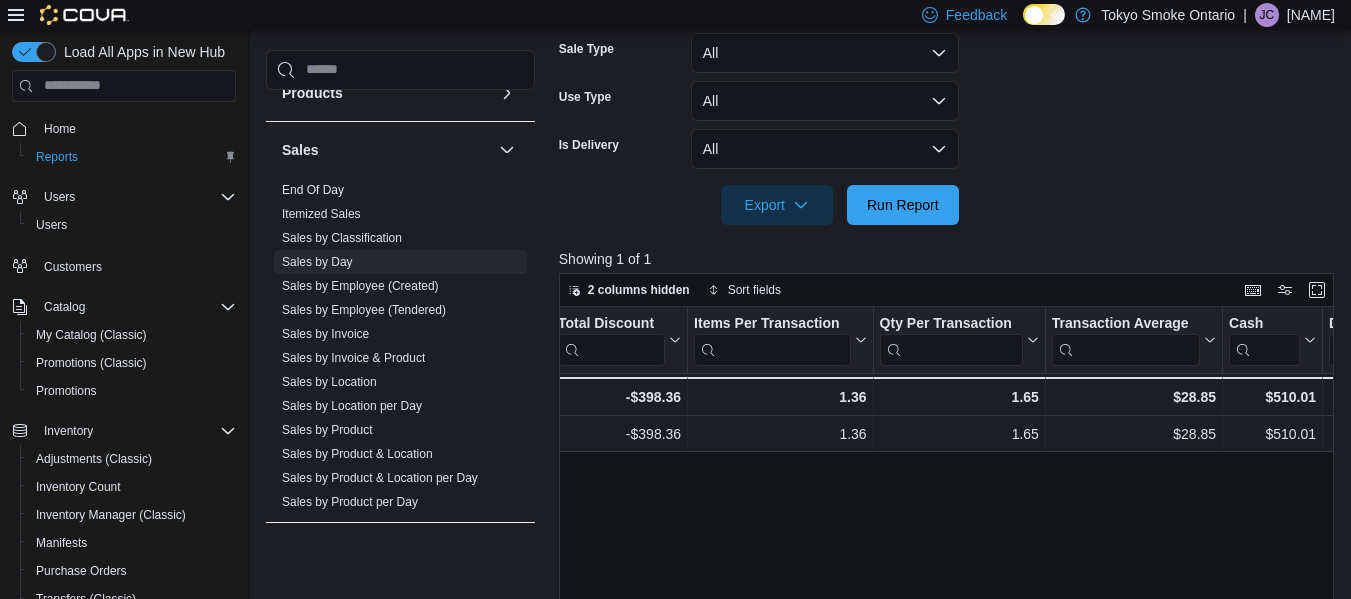 scroll, scrollTop: 0, scrollLeft: 1428, axis: horizontal 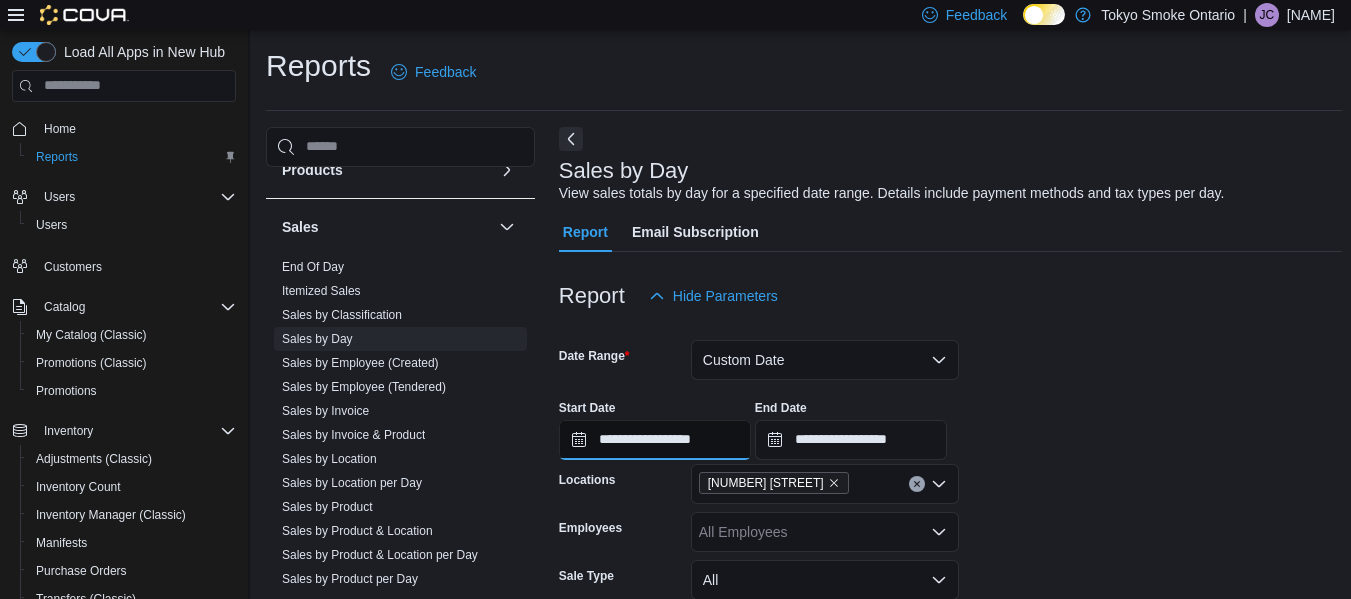 click on "**********" at bounding box center [655, 440] 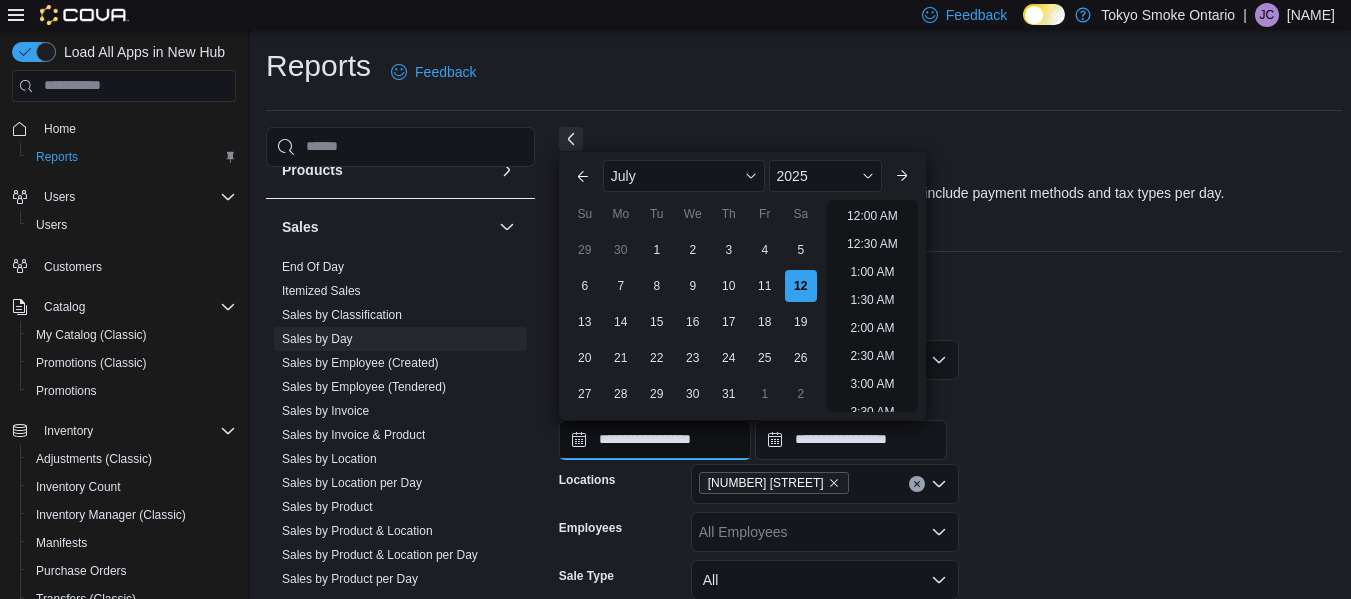 scroll, scrollTop: 538, scrollLeft: 0, axis: vertical 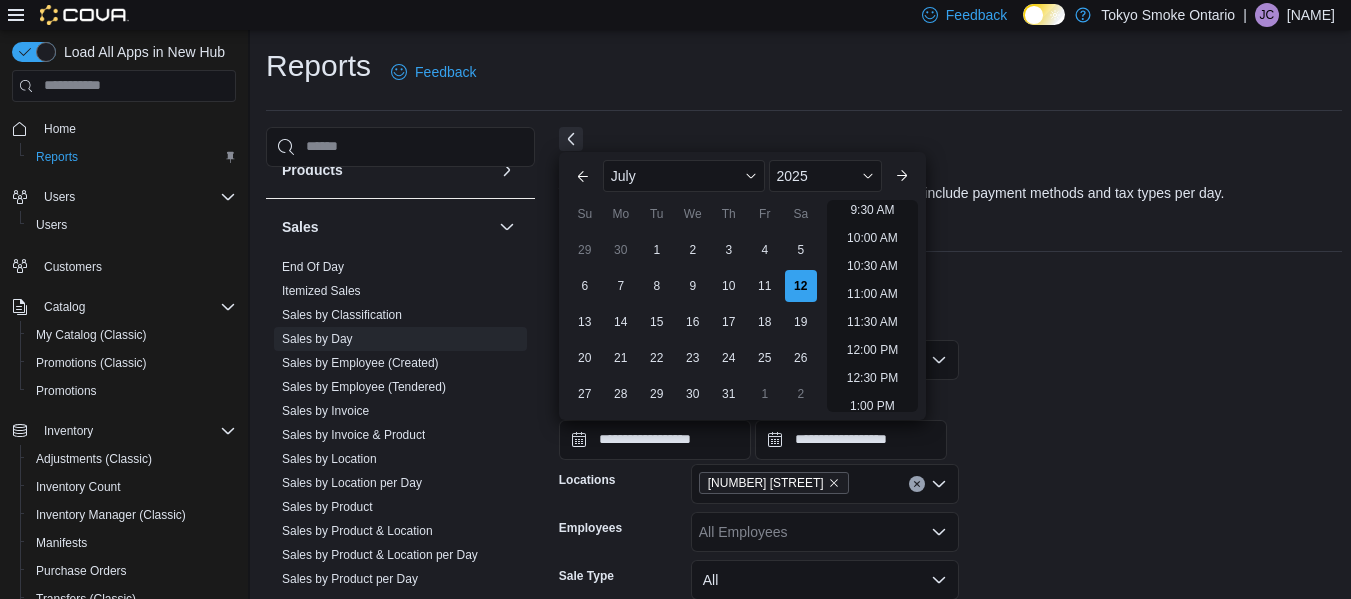 click on "Previous Month Next month July 2025 July 2025 Su Mo Tu We Th Fr Sa 29 30 1 2 3 4 5 6 7 8 9 10 11 12 13 14 15 16 17 18 19 20 21 22 23 24 25 26 27 28 29 30 31 1 2 Time 12:00 AM 12:30 AM 1:00 AM 1:30 AM 2:00 AM 2:30 AM 3:00 AM 3:30 AM 4:00 AM 4:30 AM 5:00 AM 5:30 AM 6:00 AM 6:30 AM 7:00 AM 7:30 AM 8:00 AM 8:30 AM 9:00 AM 9:30 AM 10:00 AM 10:30 AM 11:00 AM 11:30 AM 12:00 PM 12:30 PM 1:00 PM 1:30 PM 2:00 PM 2:30 PM 3:00 PM 3:30 PM 4:00 PM 4:30 PM 5:00 PM 5:30 PM 6:00 PM 6:30 PM 7:00 PM 7:30 PM 8:00 PM 8:30 PM 9:00 PM 9:30 PM 10:00 PM 10:30 PM 11:00 PM 11:30 PM" at bounding box center [742, 286] 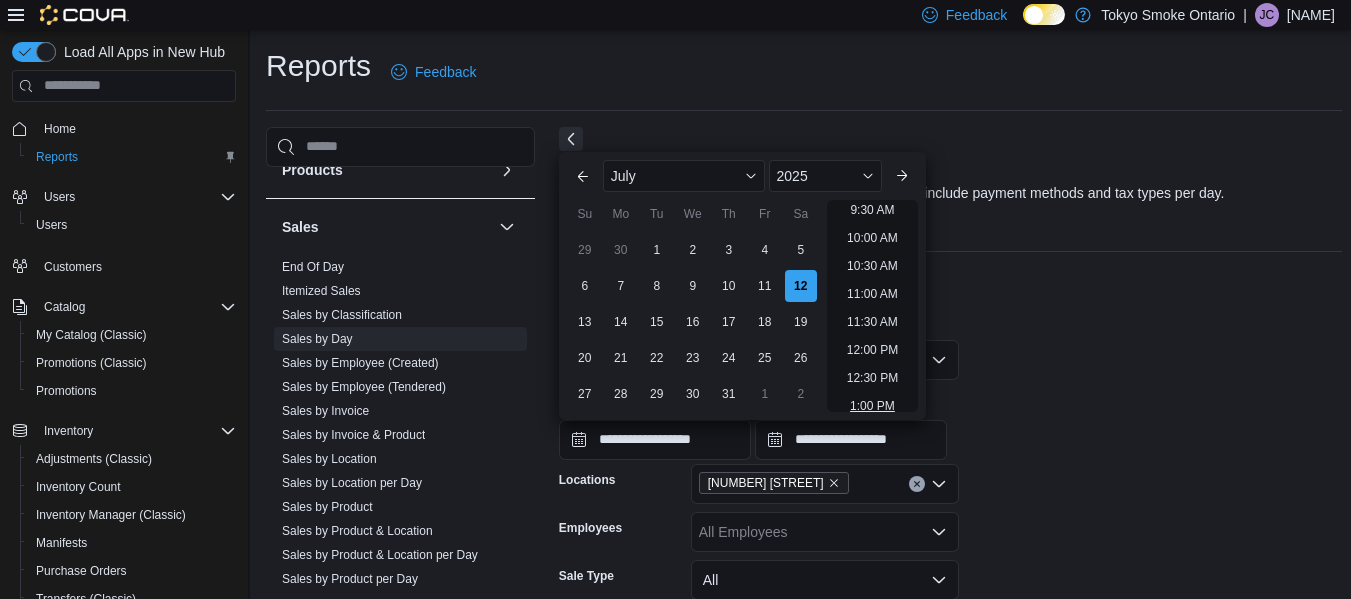 click on "1:00 PM" at bounding box center (872, 406) 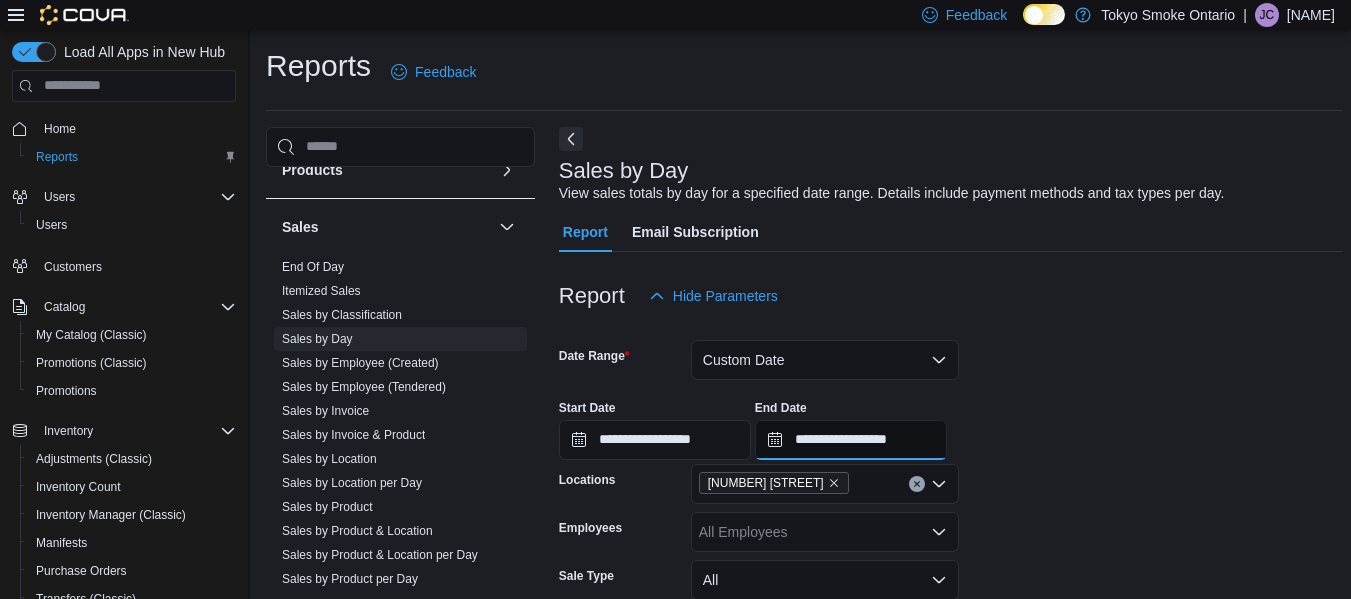 click on "**********" at bounding box center [851, 440] 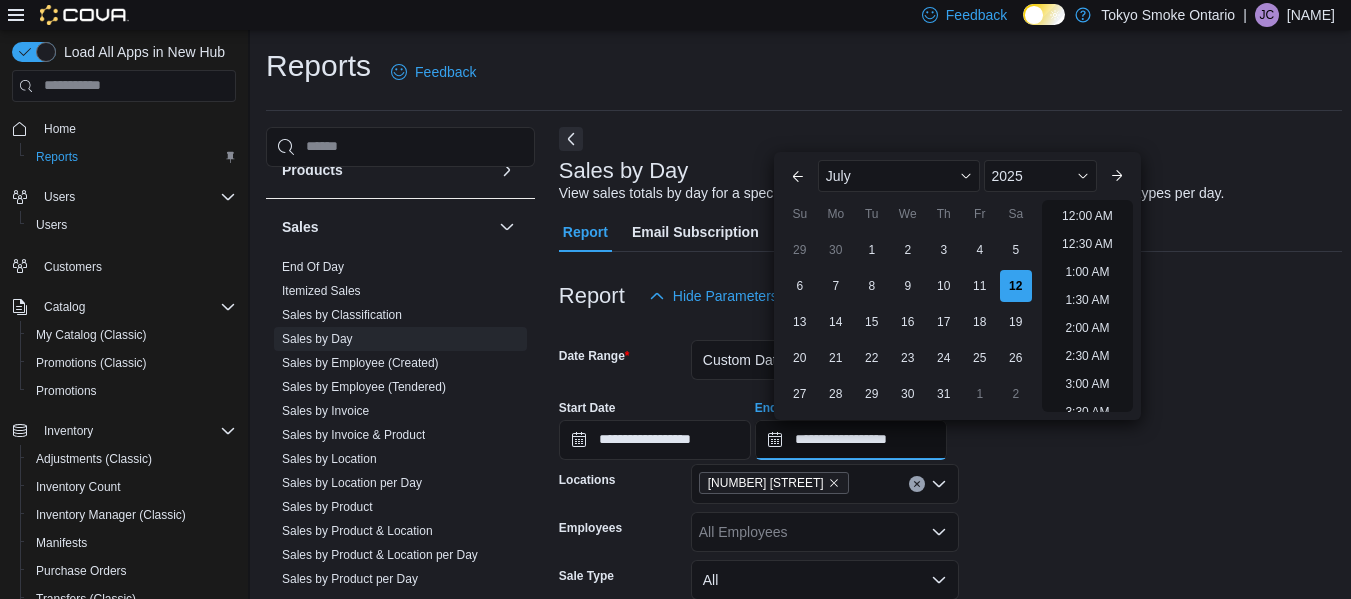 scroll, scrollTop: 790, scrollLeft: 0, axis: vertical 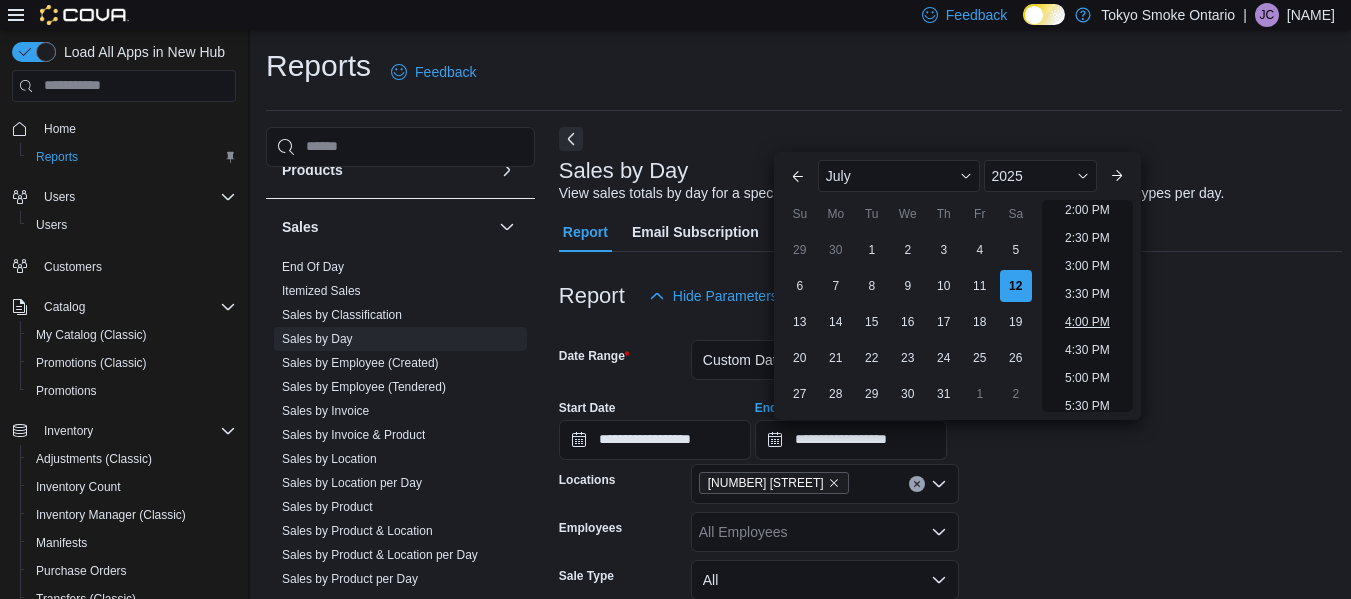 click on "4:00 PM" at bounding box center (1087, 322) 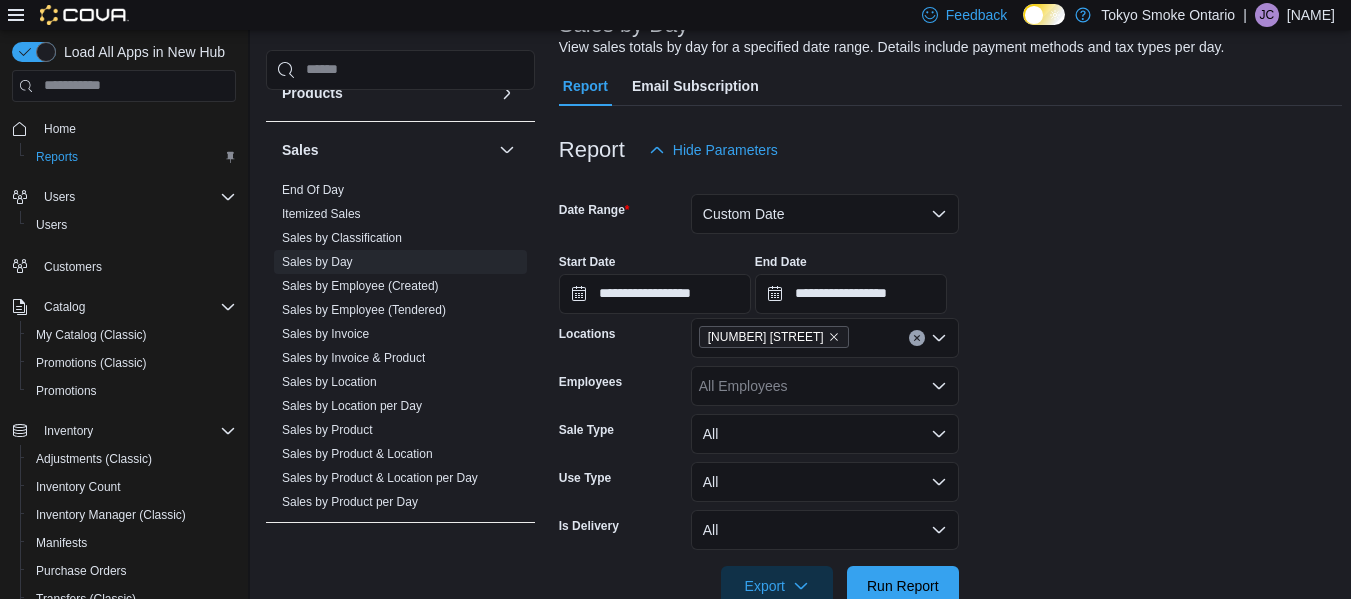 scroll, scrollTop: 171, scrollLeft: 0, axis: vertical 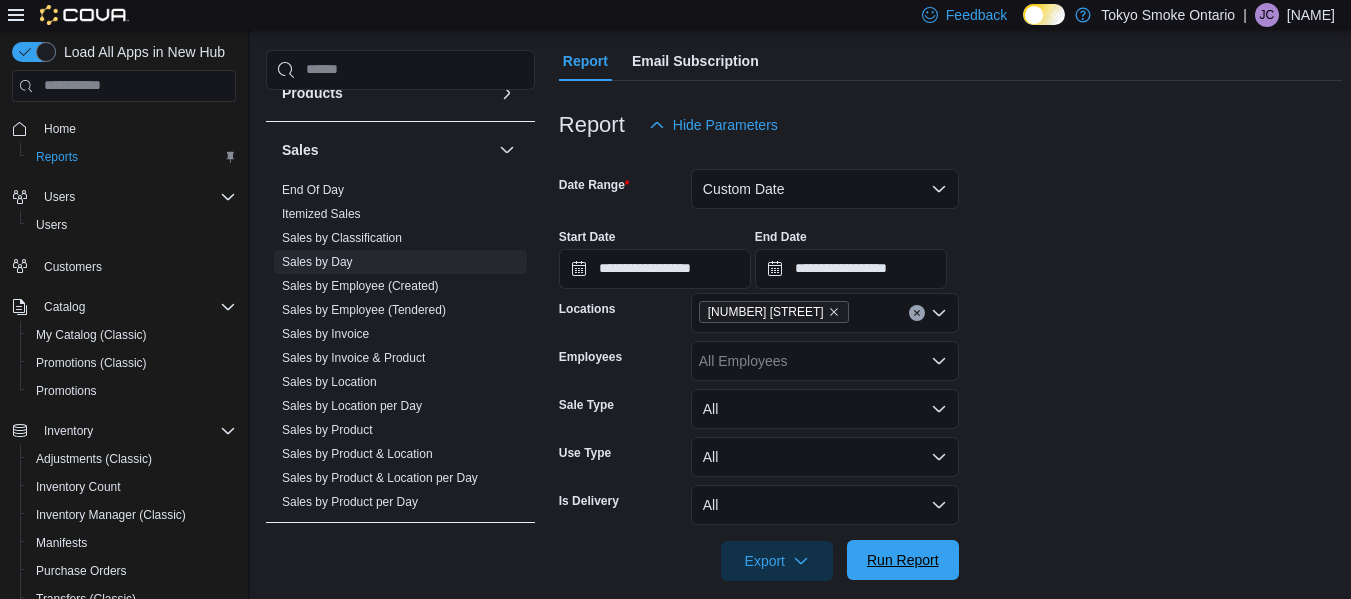 click on "Run Report" at bounding box center [903, 560] 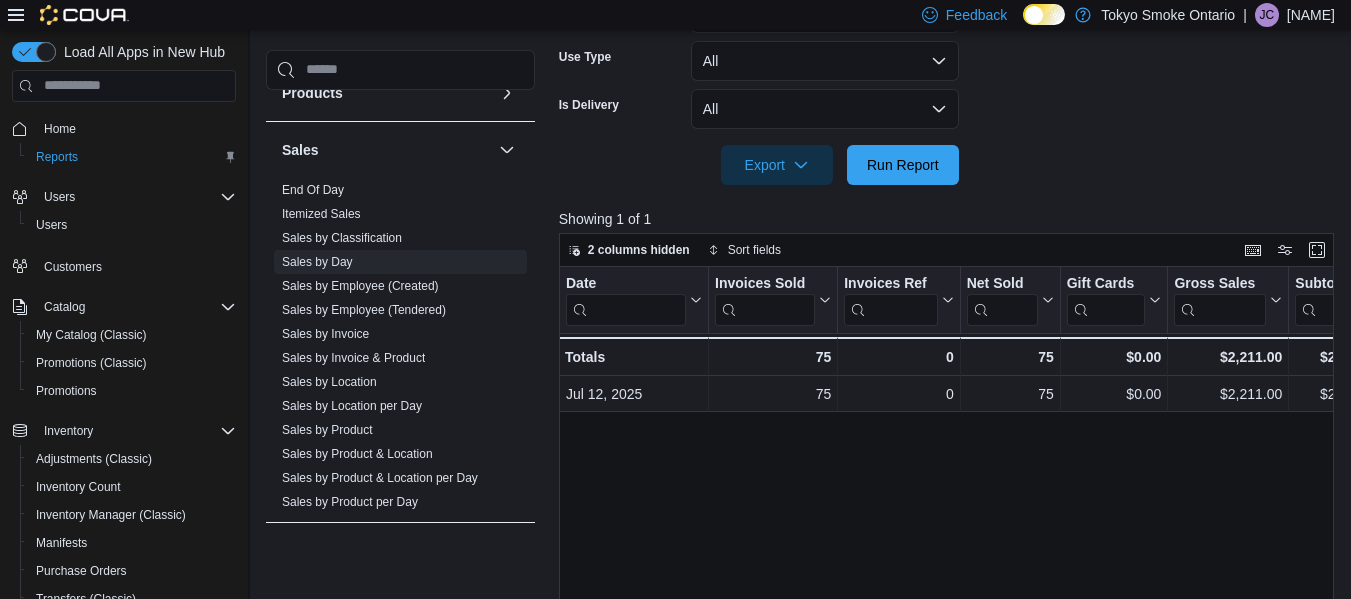scroll, scrollTop: 568, scrollLeft: 0, axis: vertical 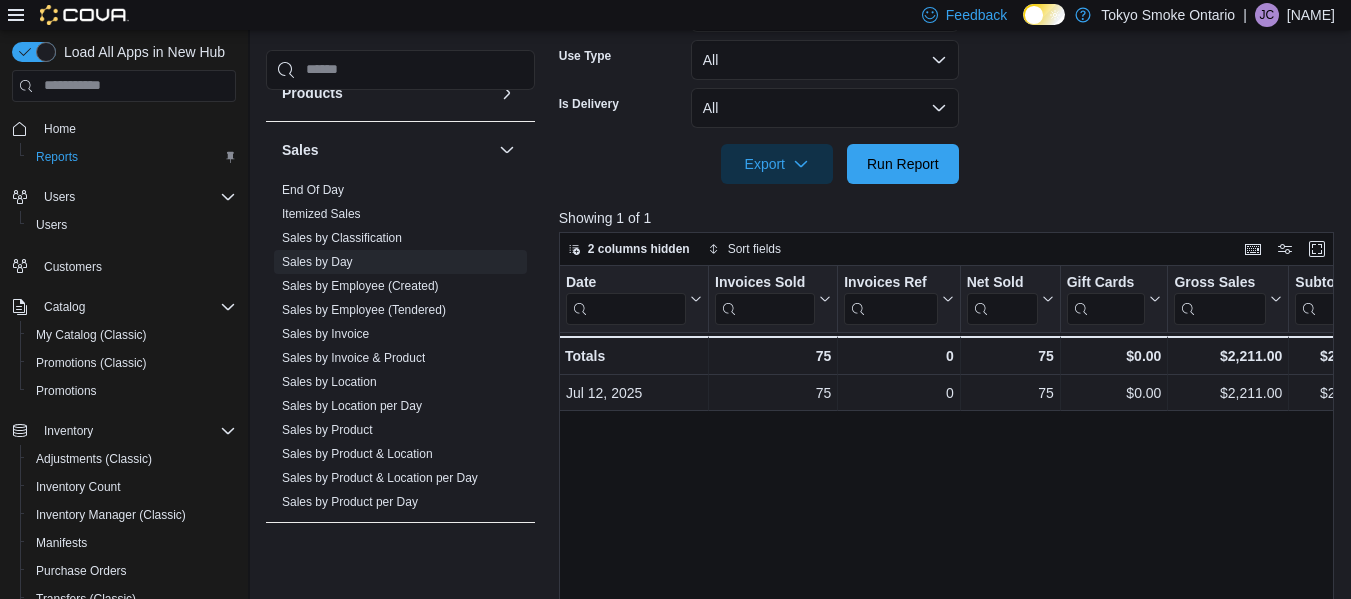 click on "Date Click to view column header actions Invoices Sold Click to view column header actions Invoices Ref Click to view column header actions Net Sold Click to view column header actions Gift Cards Click to view column header actions Gross Sales Click to view column header actions Subtotal Click to view column header actions Total Tax Click to view column header actions Total Invoiced Click to view column header actions Total Cost Click to view column header actions Gross Profit Click to view column header actions Gross Margin Click to view column header actions Total Discount Click to view column header actions Items Per Transaction Click to view column header actions Qty Per Transaction Click to view column header actions Transaction Average Click to view column header actions Cash Click to view column header actions Debit Click to view column header actions Visa Click to view column header actions HST Click to view column header actions Tips Jul [DAY], [YEAR] -  75 -  0 -  75 0" at bounding box center [950, 488] 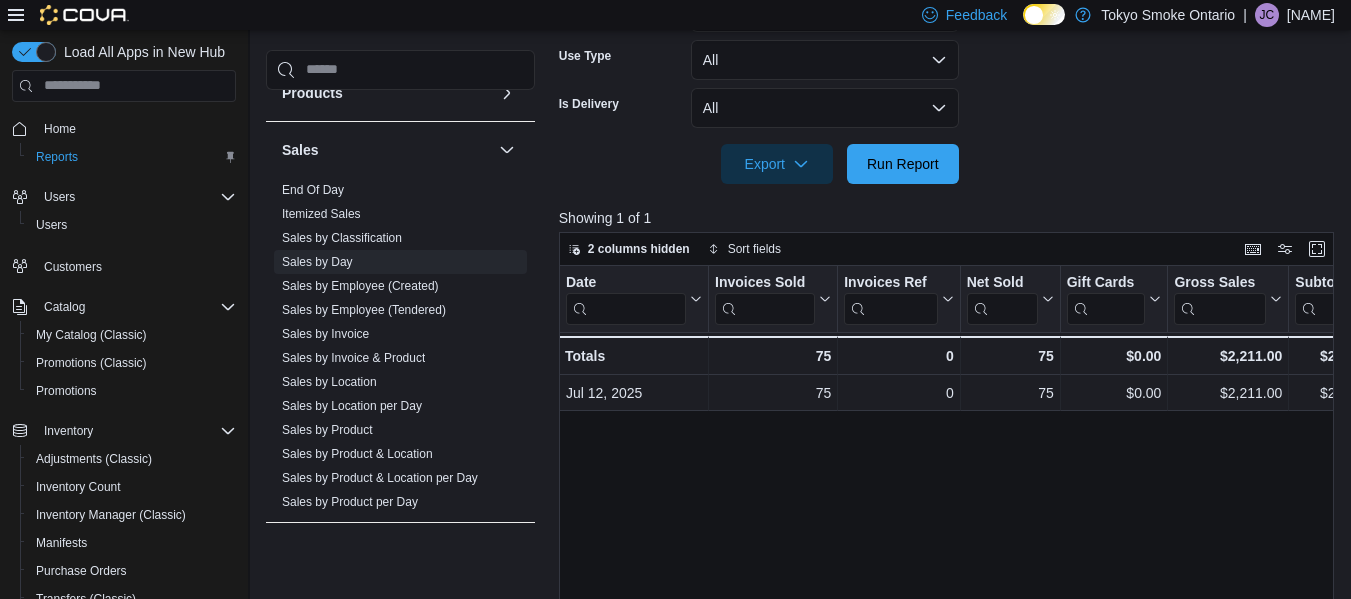 click on "Date Click to view column header actions Invoices Sold Click to view column header actions Invoices Ref Click to view column header actions Net Sold Click to view column header actions Gift Cards Click to view column header actions Gross Sales Click to view column header actions Subtotal Click to view column header actions Total Tax Click to view column header actions Total Invoiced Click to view column header actions Total Cost Click to view column header actions Gross Profit Click to view column header actions Gross Margin Click to view column header actions Total Discount Click to view column header actions Items Per Transaction Click to view column header actions Qty Per Transaction Click to view column header actions Transaction Average Click to view column header actions Cash Click to view column header actions Debit Click to view column header actions Visa Click to view column header actions HST Click to view column header actions Tips Jul [DAY], [YEAR] -  75 -  0 -  75 0" at bounding box center (950, 488) 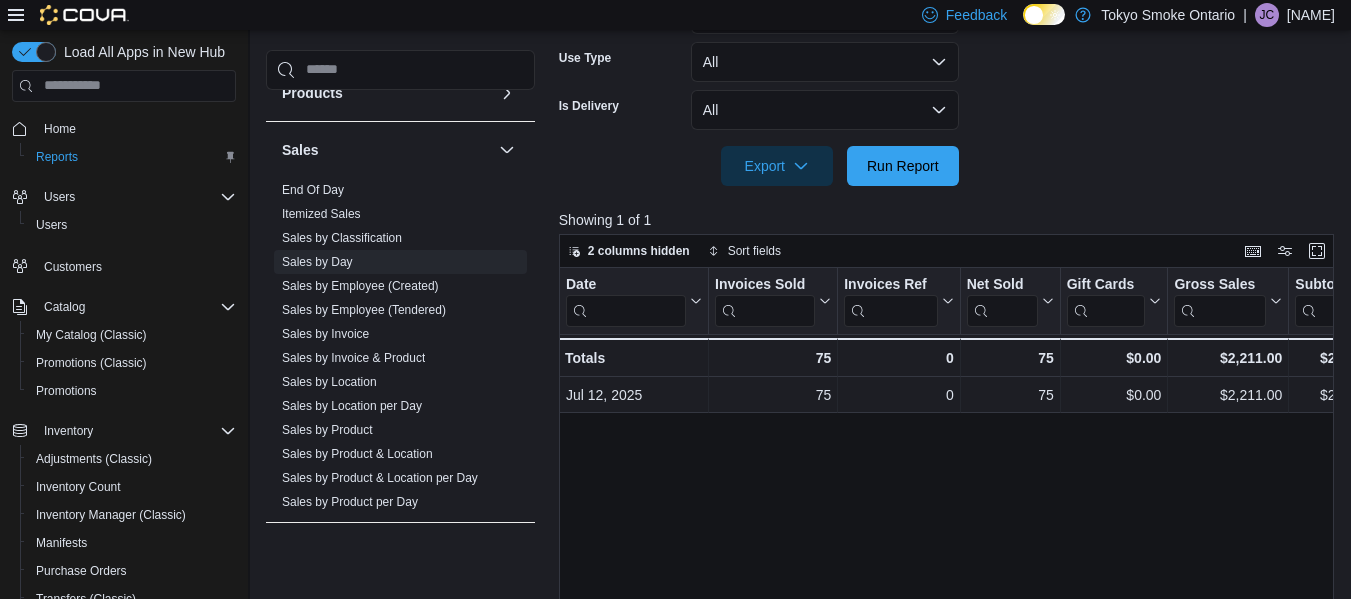scroll, scrollTop: 567, scrollLeft: 0, axis: vertical 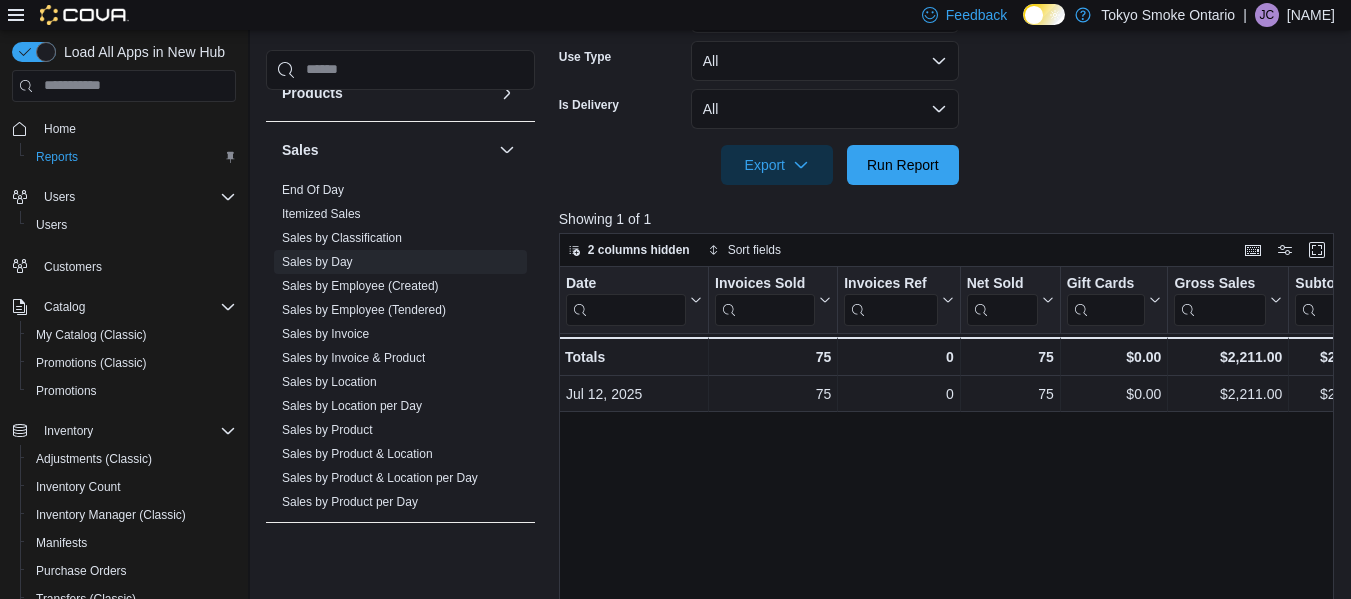click on "Date Click to view column header actions Invoices Sold Click to view column header actions Invoices Ref Click to view column header actions Net Sold Click to view column header actions Gift Cards Click to view column header actions Gross Sales Click to view column header actions Subtotal Click to view column header actions Total Tax Click to view column header actions Total Invoiced Click to view column header actions Total Cost Click to view column header actions Gross Profit Click to view column header actions Gross Margin Click to view column header actions Total Discount Click to view column header actions Items Per Transaction Click to view column header actions Qty Per Transaction Click to view column header actions Transaction Average Click to view column header actions Cash Click to view column header actions Debit Click to view column header actions Visa Click to view column header actions HST Click to view column header actions Tips Jul [DAY], [YEAR] -  75 -  0 -  75 0" at bounding box center (950, 489) 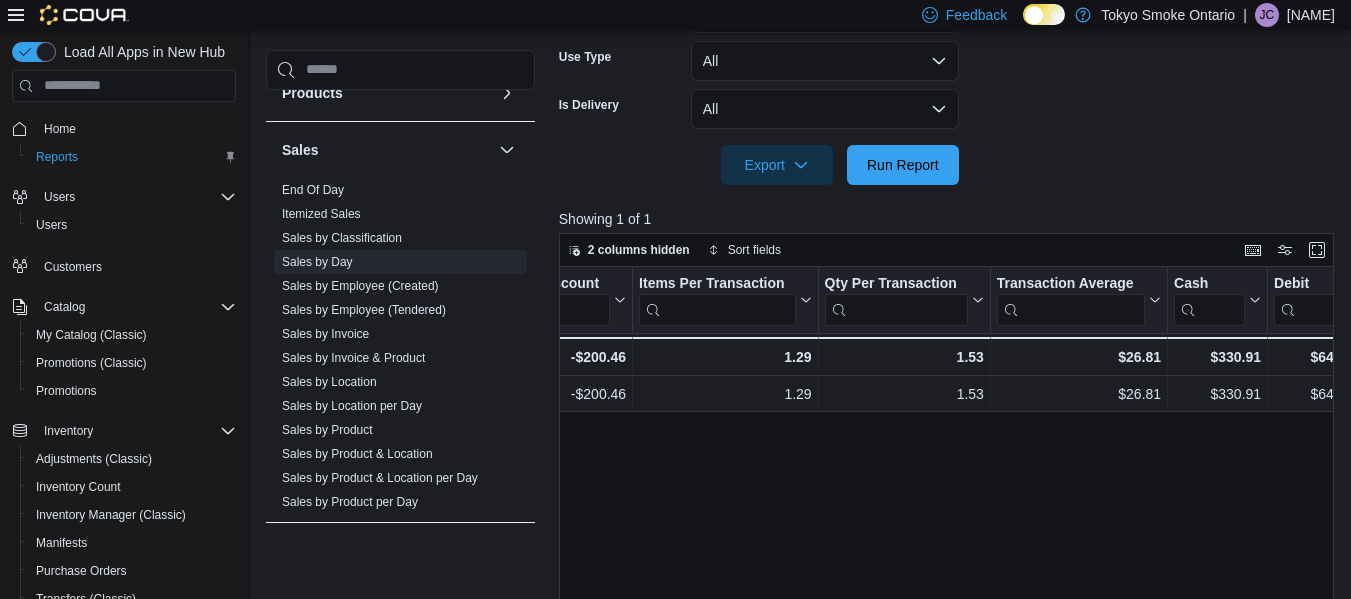 scroll, scrollTop: 0, scrollLeft: 1485, axis: horizontal 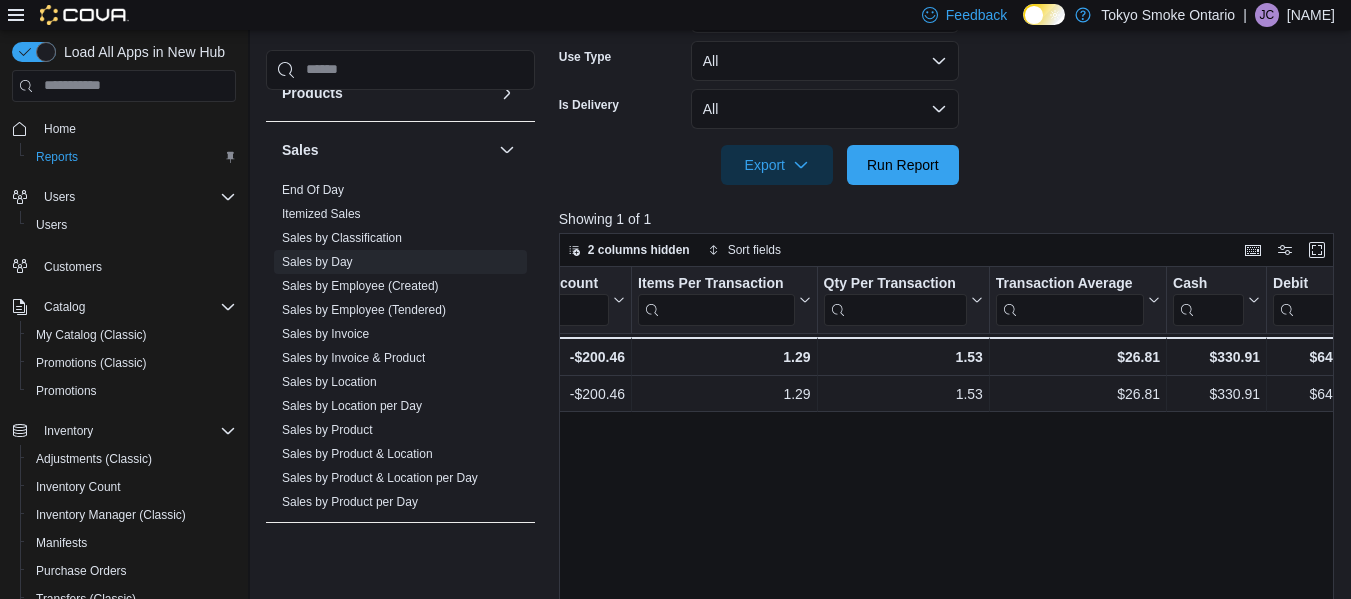 click on "Date Click to view column header actions Invoices Sold Click to view column header actions Invoices Ref Click to view column header actions Net Sold Click to view column header actions Gift Cards Click to view column header actions Gross Sales Click to view column header actions Subtotal Click to view column header actions Total Tax Click to view column header actions Total Invoiced Click to view column header actions Total Cost Click to view column header actions Gross Profit Click to view column header actions Gross Margin Click to view column header actions Total Discount Click to view column header actions Items Per Transaction Click to view column header actions Qty Per Transaction Click to view column header actions Transaction Average Click to view column header actions Cash Click to view column header actions Debit Click to view column header actions Visa Click to view column header actions HST Click to view column header actions Tips [PERCENT] -  -" at bounding box center [950, 489] 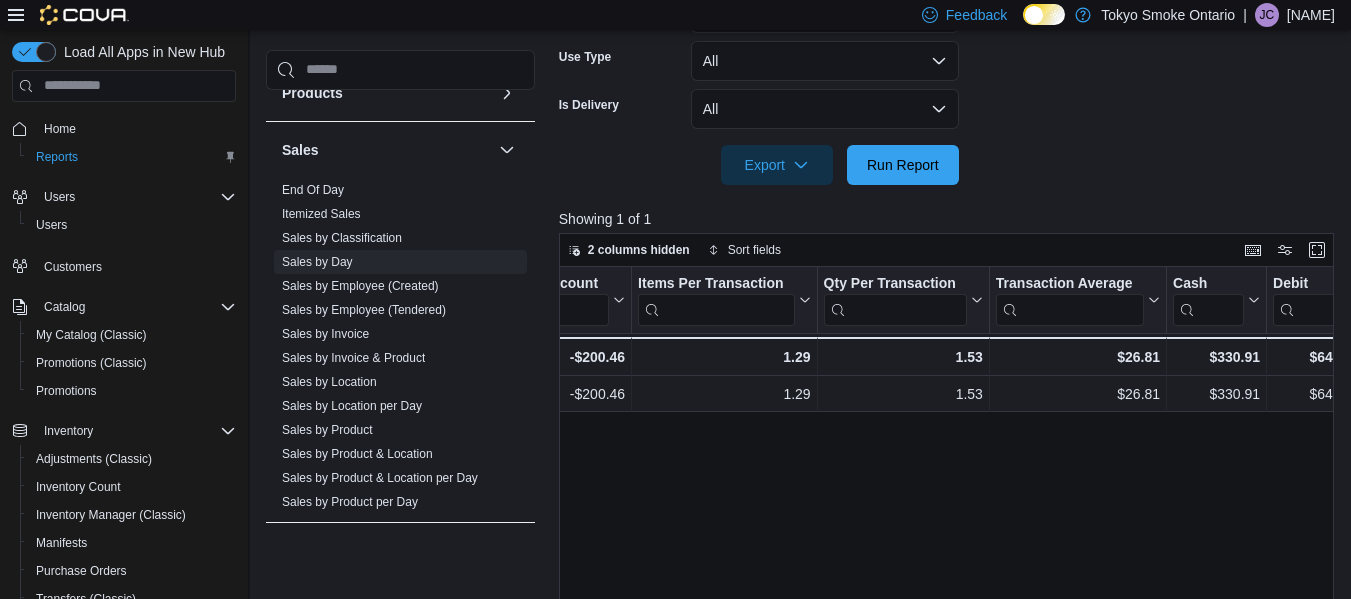 click on "Date Click to view column header actions Invoices Sold Click to view column header actions Invoices Ref Click to view column header actions Net Sold Click to view column header actions Gift Cards Click to view column header actions Gross Sales Click to view column header actions Subtotal Click to view column header actions Total Tax Click to view column header actions Total Invoiced Click to view column header actions Total Cost Click to view column header actions Gross Profit Click to view column header actions Gross Margin Click to view column header actions Total Discount Click to view column header actions Items Per Transaction Click to view column header actions Qty Per Transaction Click to view column header actions Transaction Average Click to view column header actions Cash Click to view column header actions Debit Click to view column header actions Visa Click to view column header actions HST Click to view column header actions Tips [PERCENT] -  -" at bounding box center [950, 489] 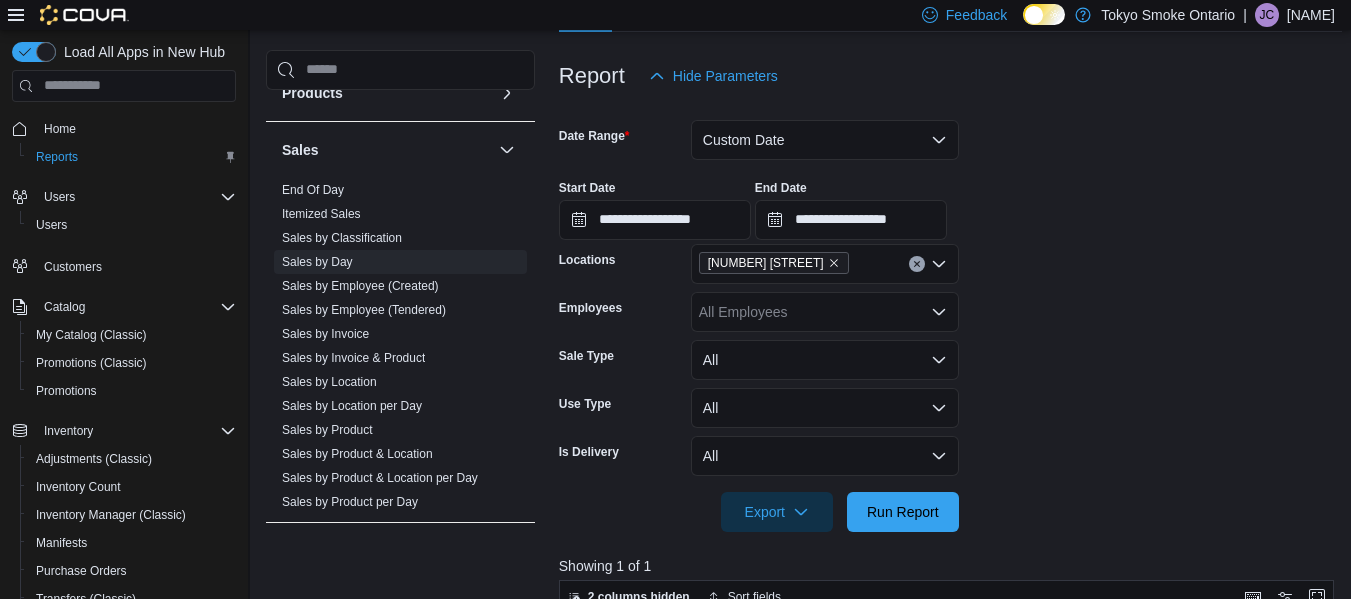 scroll, scrollTop: 218, scrollLeft: 0, axis: vertical 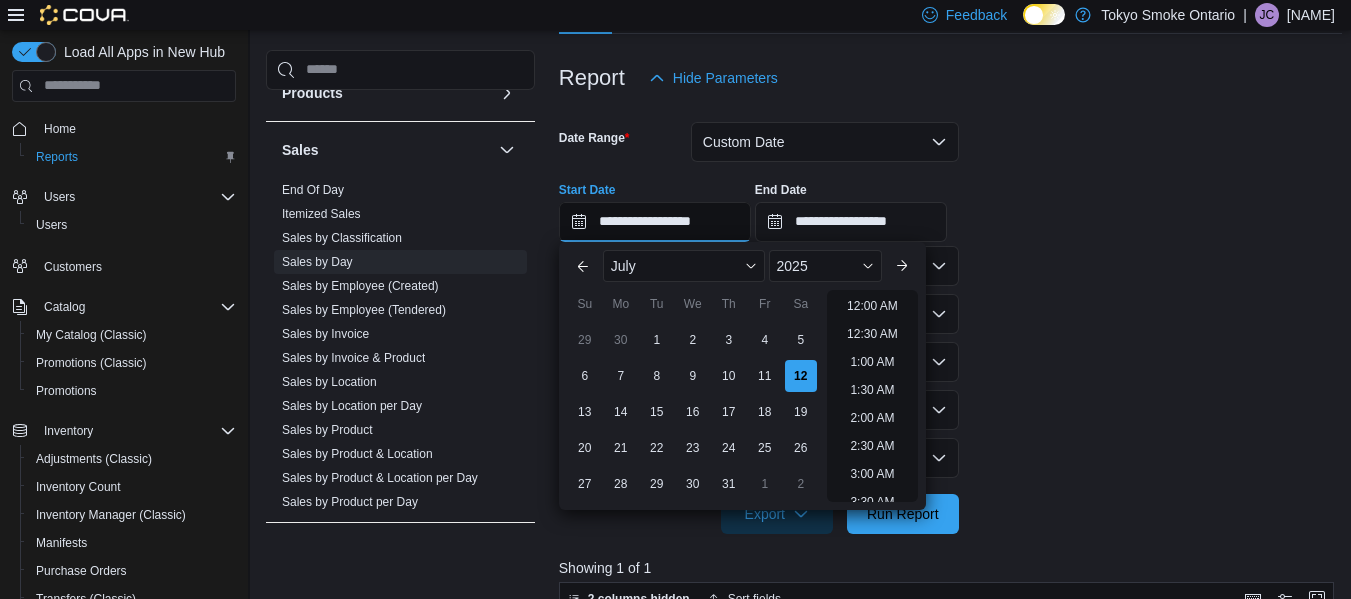click on "**********" at bounding box center [655, 222] 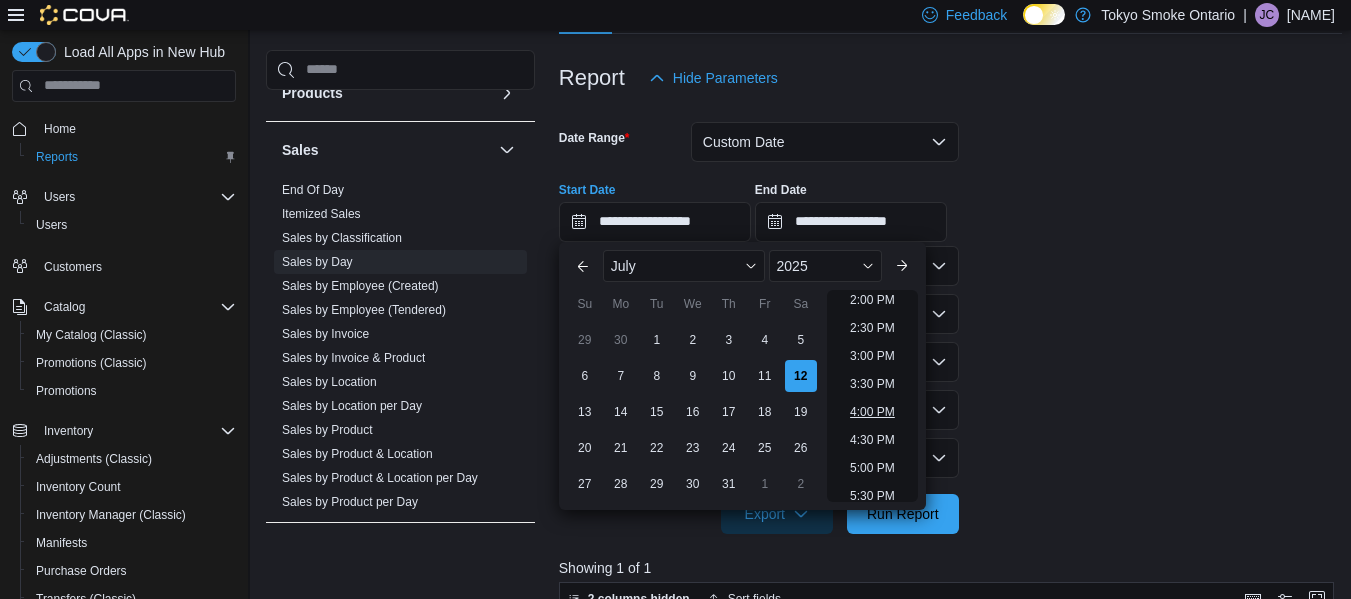 click on "4:00 PM" at bounding box center (872, 412) 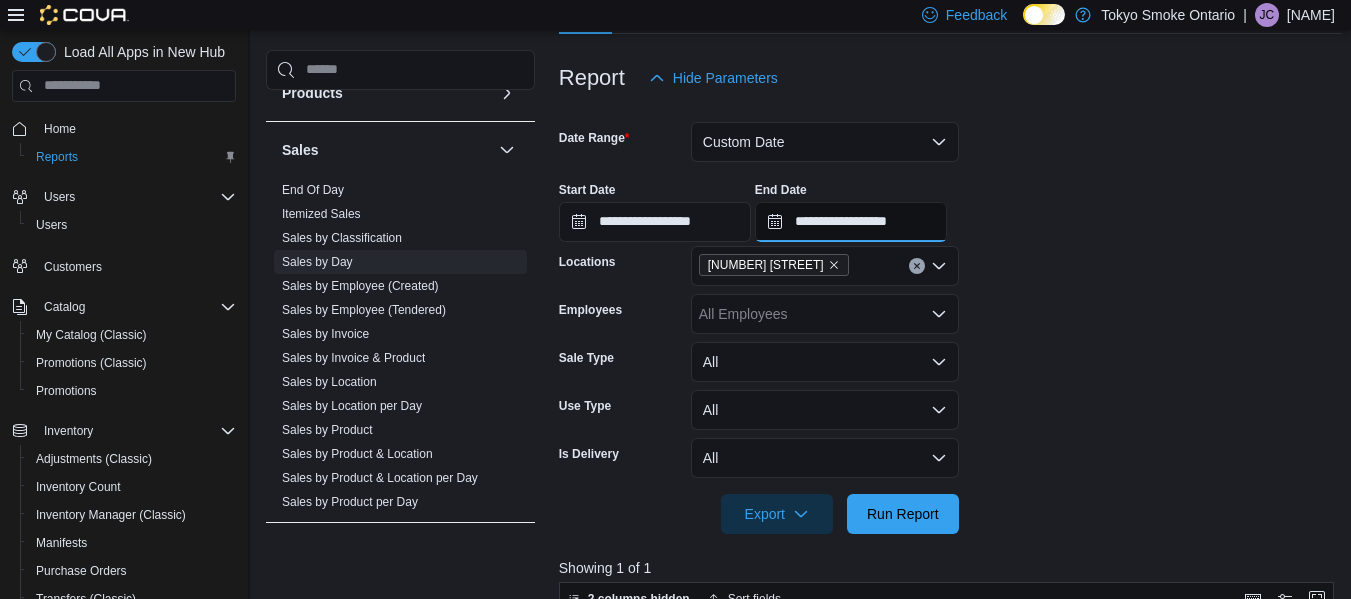 click on "**********" at bounding box center [851, 222] 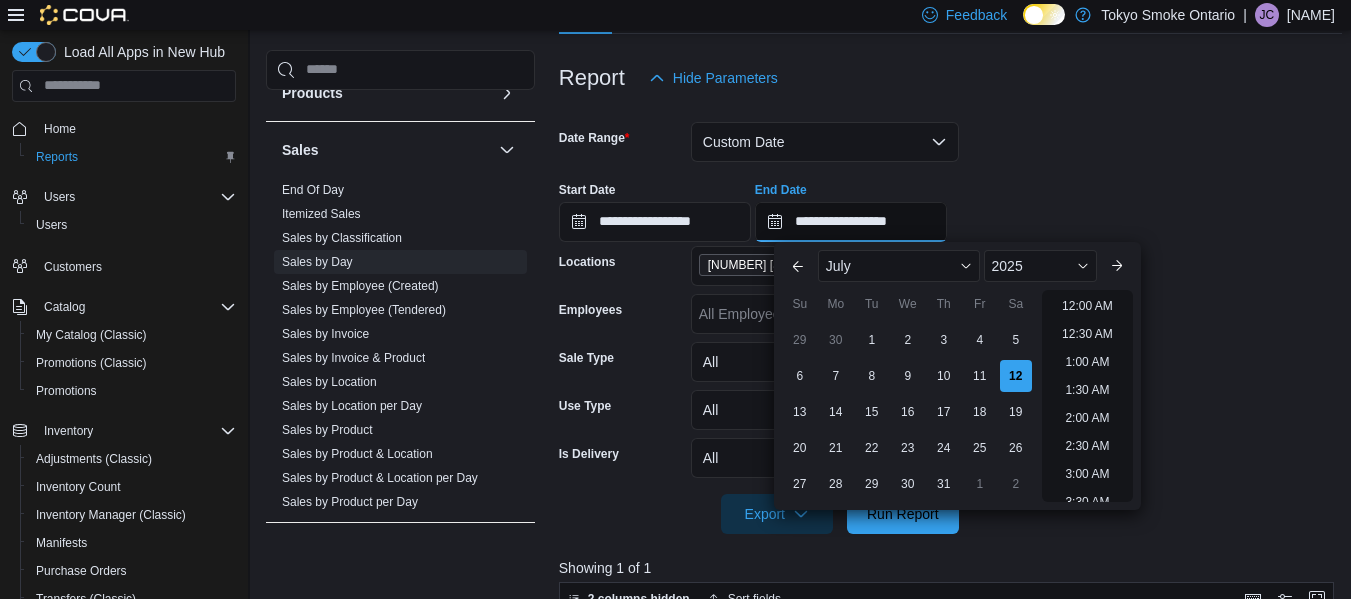 scroll, scrollTop: 958, scrollLeft: 0, axis: vertical 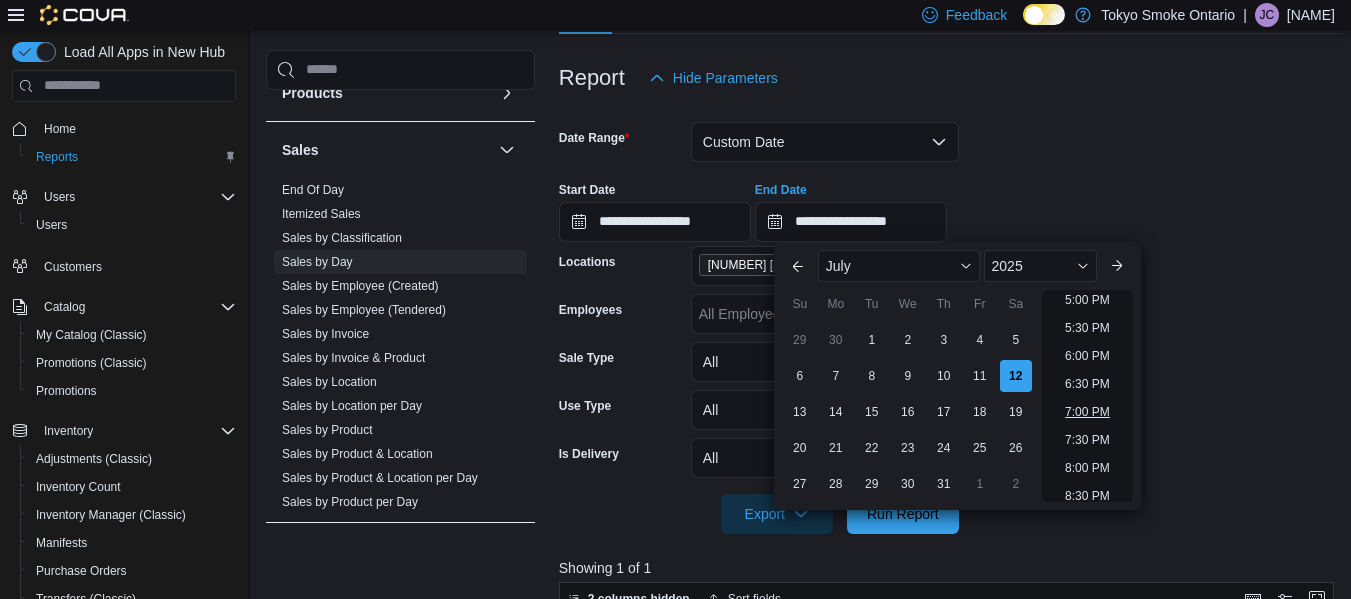 click on "7:00 PM" at bounding box center [1087, 412] 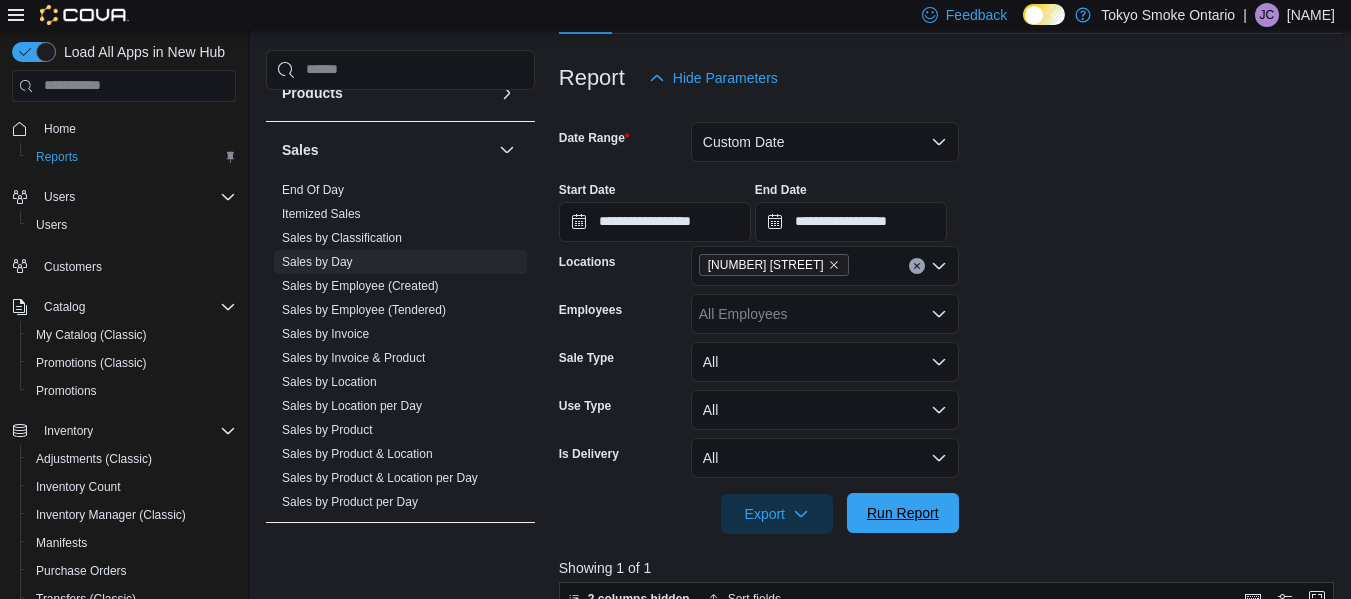 click on "Run Report" at bounding box center [903, 513] 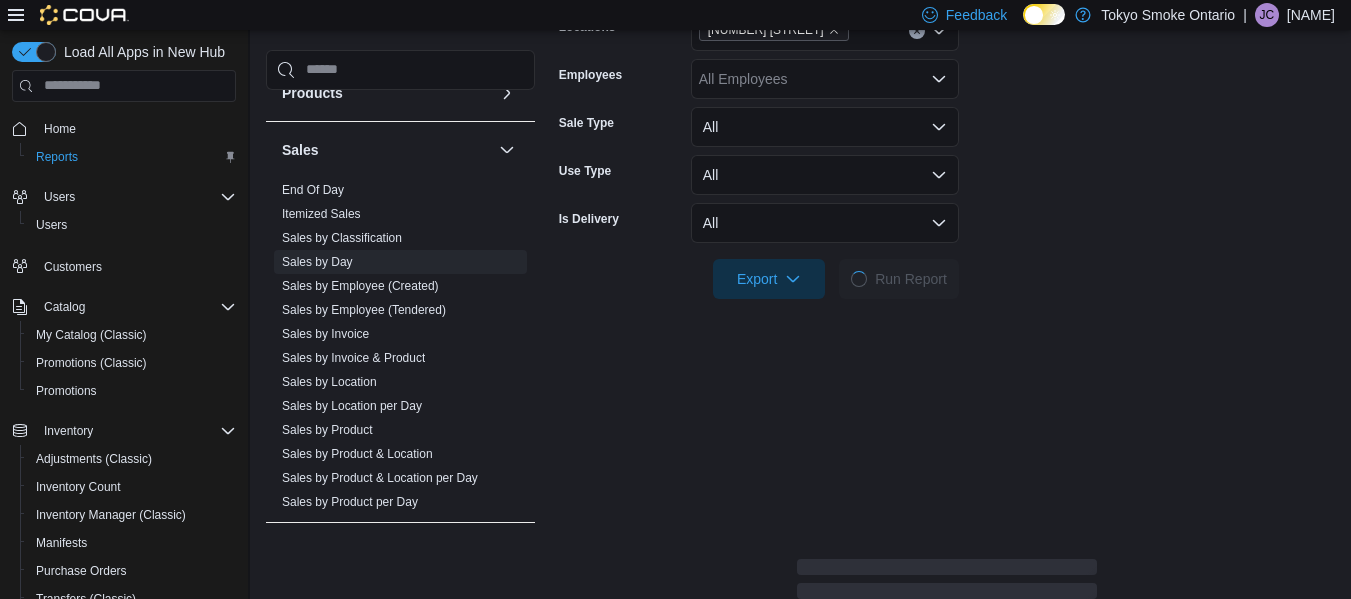 scroll, scrollTop: 474, scrollLeft: 0, axis: vertical 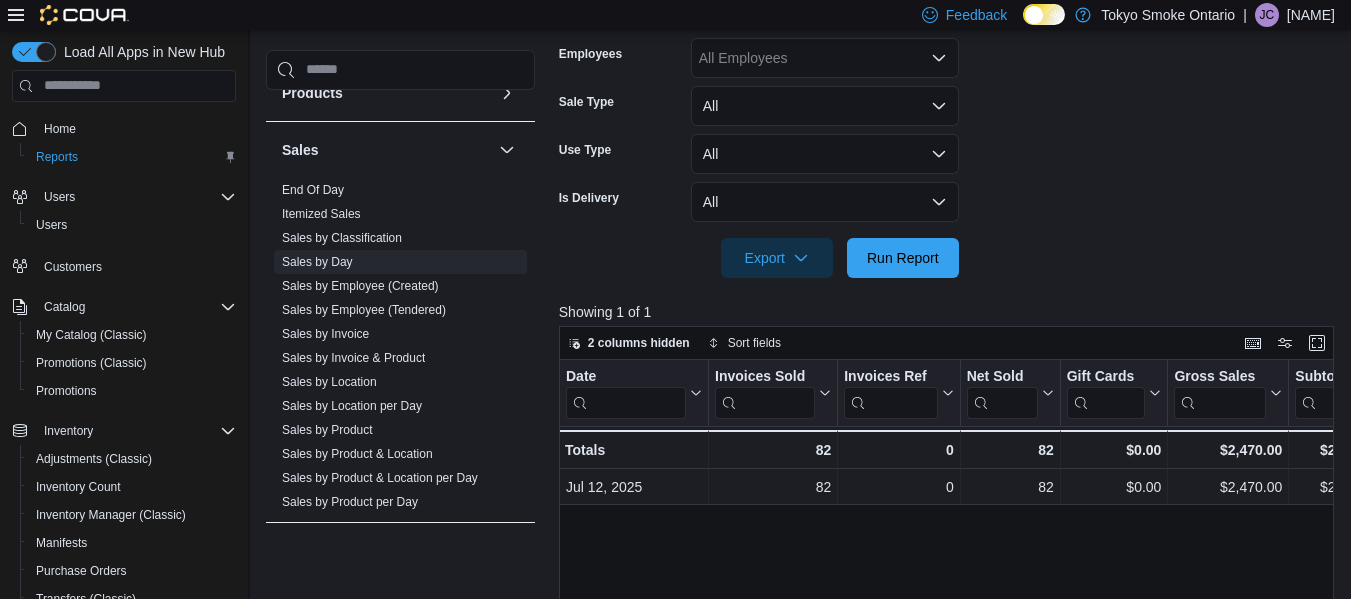 click on "**********" at bounding box center (950, 60) 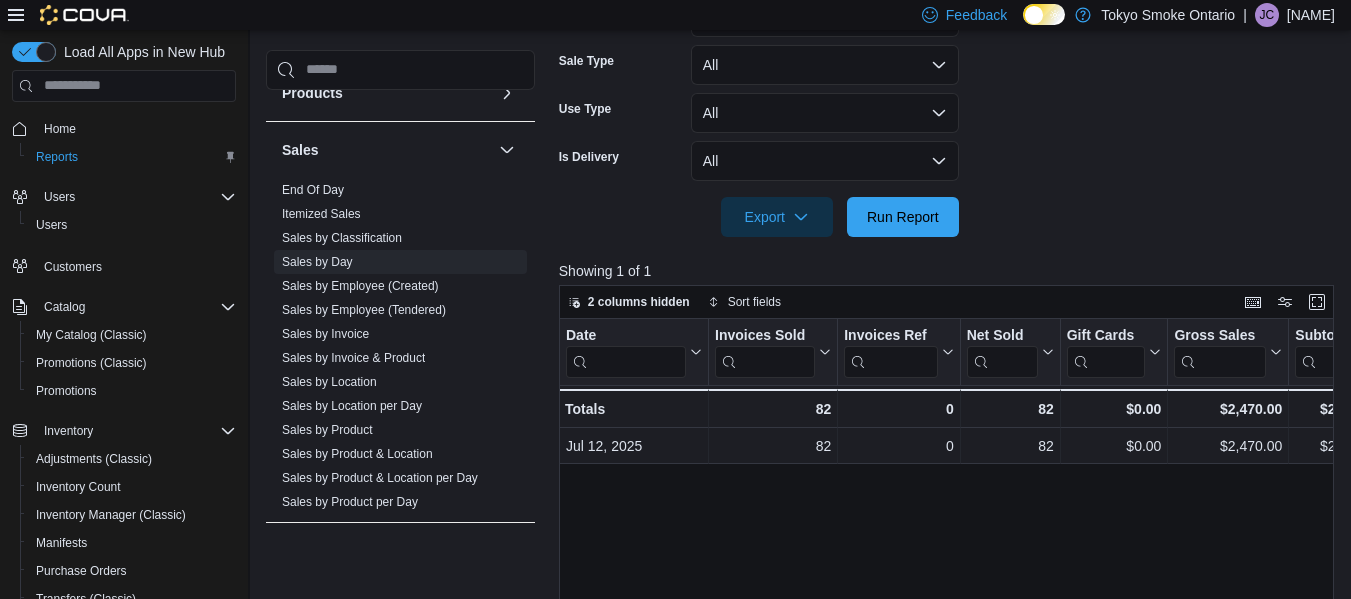 scroll, scrollTop: 518, scrollLeft: 0, axis: vertical 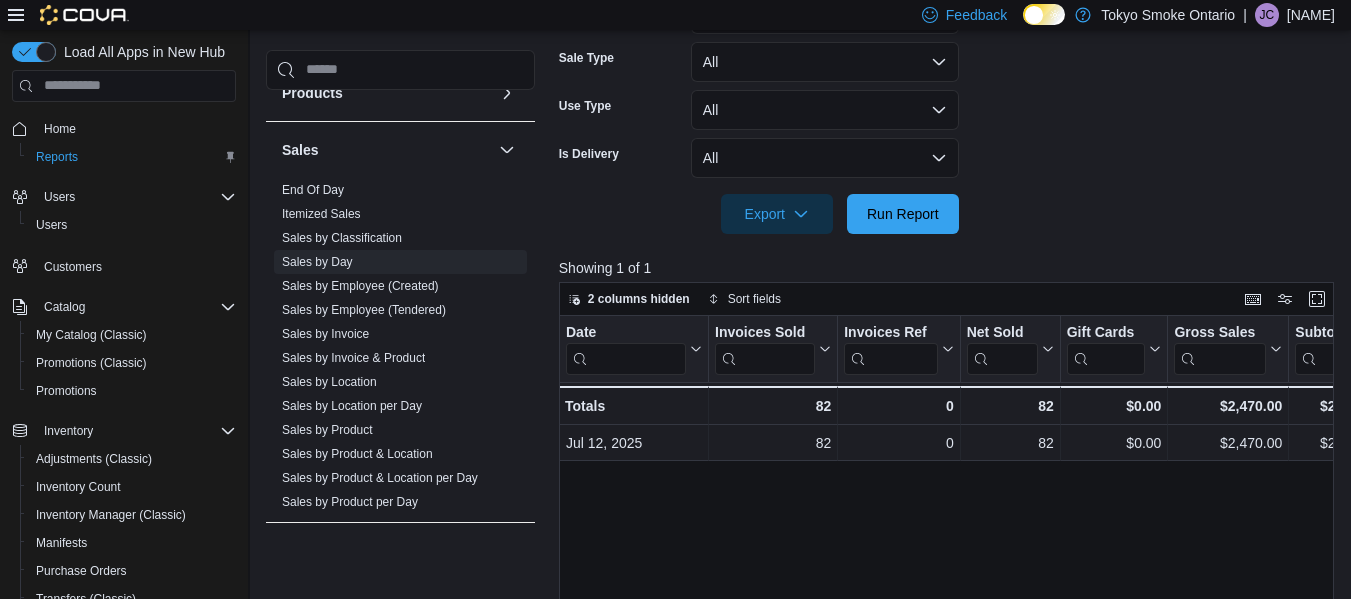 click at bounding box center [950, 186] 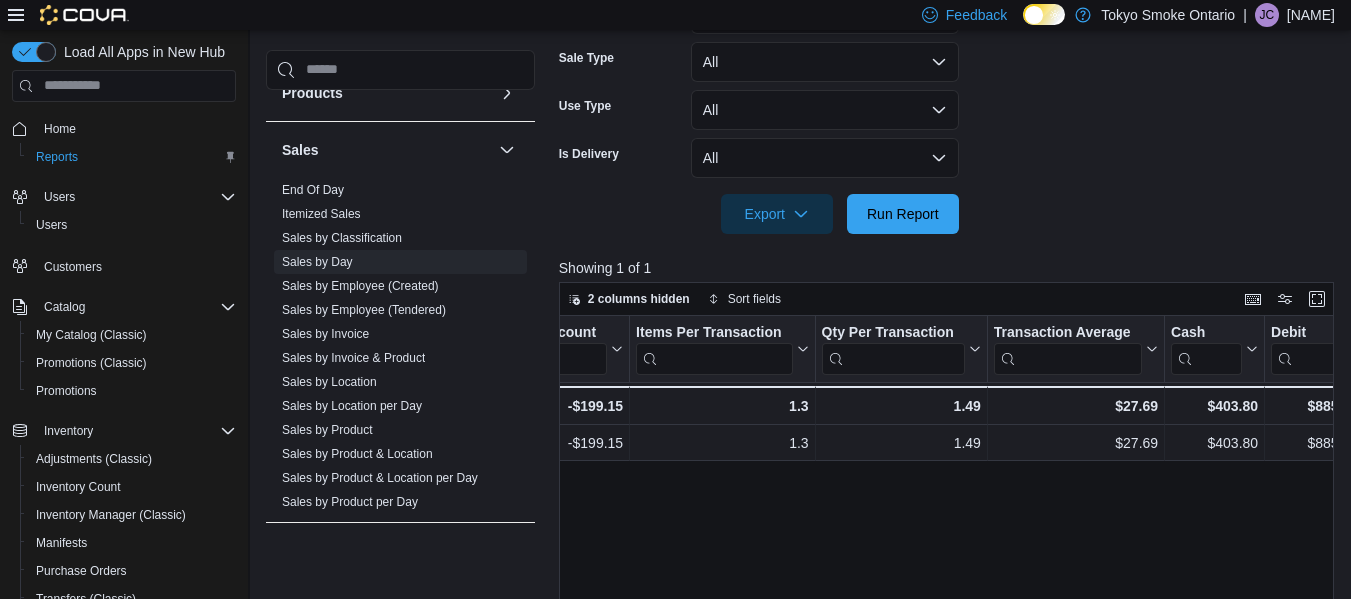 scroll, scrollTop: 0, scrollLeft: 1493, axis: horizontal 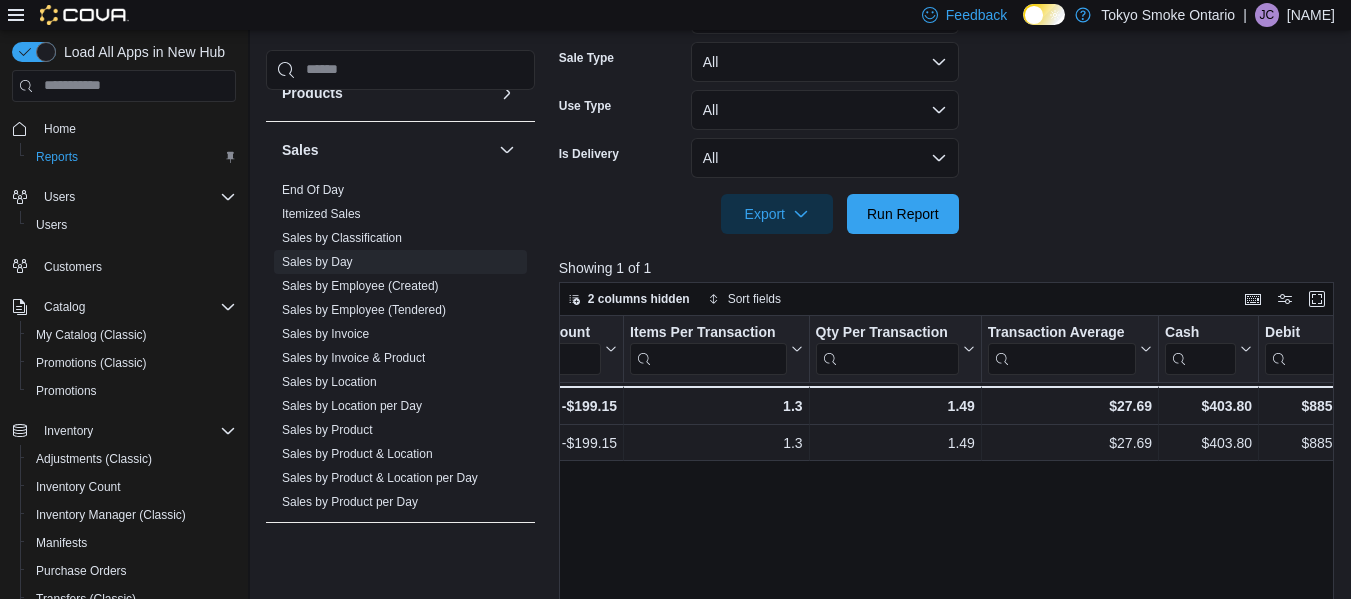 click on "Date Click to view column header actions Invoices Sold Click to view column header actions Invoices Ref Click to view column header actions Net Sold Click to view column header actions Gift Cards Click to view column header actions Gross Sales Click to view column header actions Subtotal Click to view column header actions Total Tax Click to view column header actions Total Invoiced Click to view column header actions Total Cost Click to view column header actions Gross Profit Click to view column header actions Gross Margin Click to view column header actions Total Discount Click to view column header actions Items Per Transaction Click to view column header actions Qty Per Transaction Click to view column header actions Transaction Average Click to view column header actions Cash Click to view column header actions Debit Click to view column header actions Visa Click to view column header actions HST Click to view column header actions Tips [PERCENT] -  -" at bounding box center [950, 538] 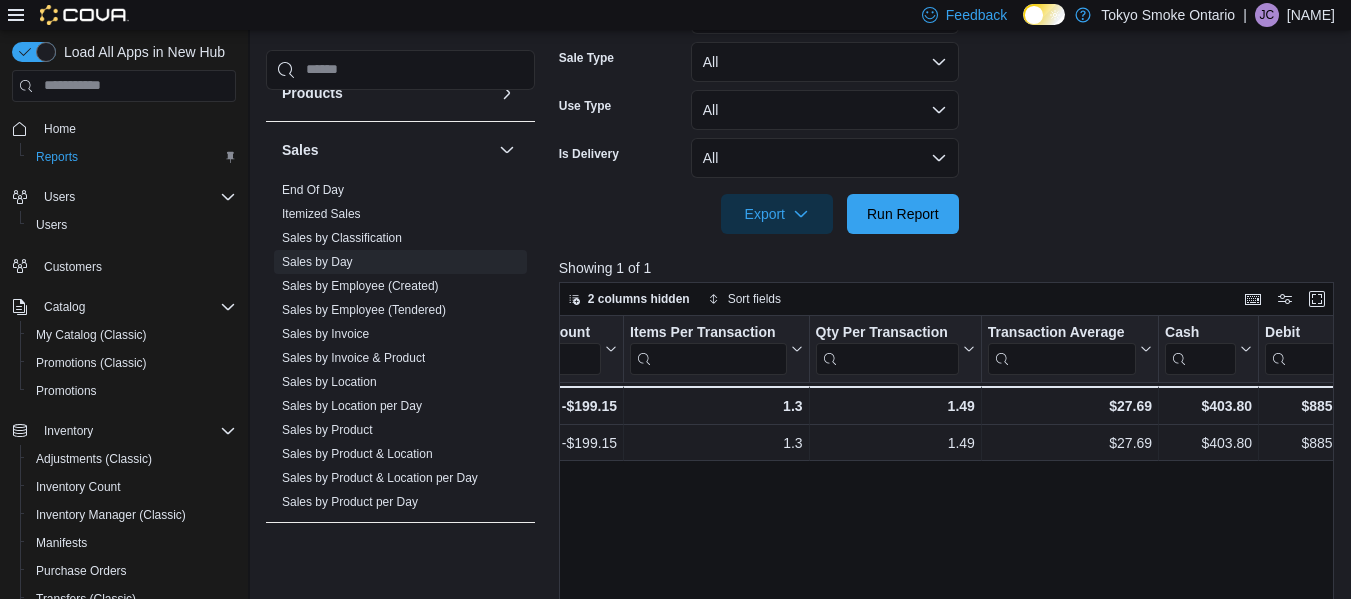 click on "Date Click to view column header actions Invoices Sold Click to view column header actions Invoices Ref Click to view column header actions Net Sold Click to view column header actions Gift Cards Click to view column header actions Gross Sales Click to view column header actions Subtotal Click to view column header actions Total Tax Click to view column header actions Total Invoiced Click to view column header actions Total Cost Click to view column header actions Gross Profit Click to view column header actions Gross Margin Click to view column header actions Total Discount Click to view column header actions Items Per Transaction Click to view column header actions Qty Per Transaction Click to view column header actions Transaction Average Click to view column header actions Cash Click to view column header actions Debit Click to view column header actions Visa Click to view column header actions HST Click to view column header actions Tips [PERCENT] -  -" at bounding box center [950, 538] 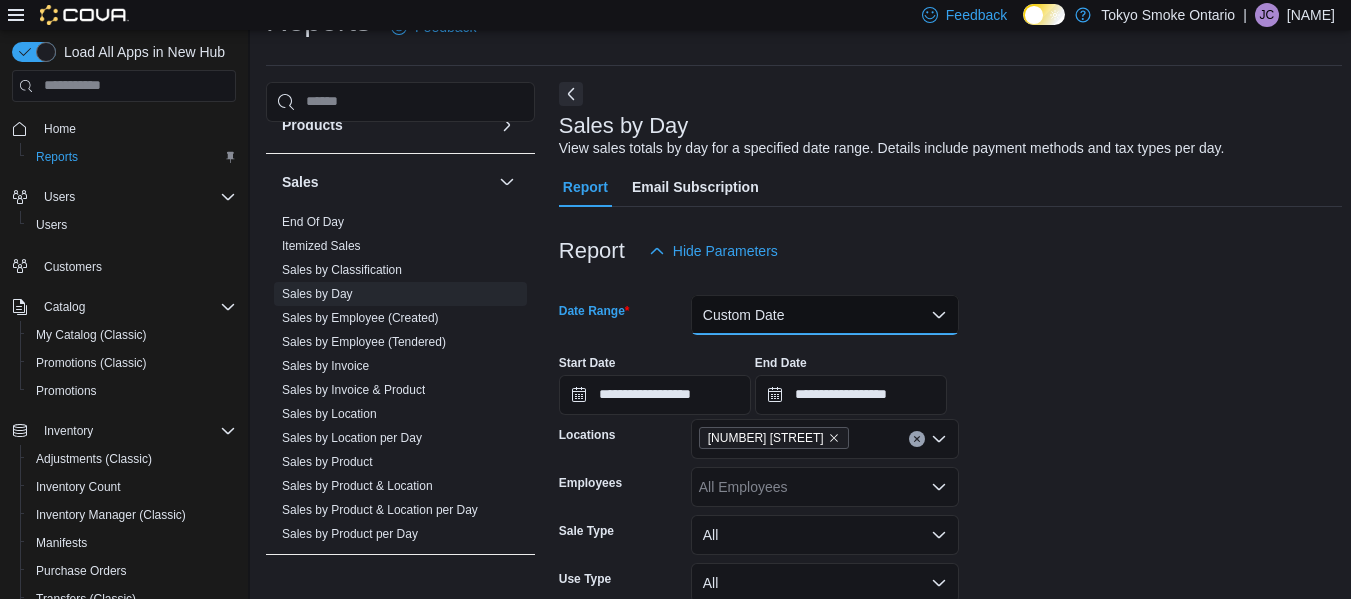 click on "Custom Date" at bounding box center (825, 315) 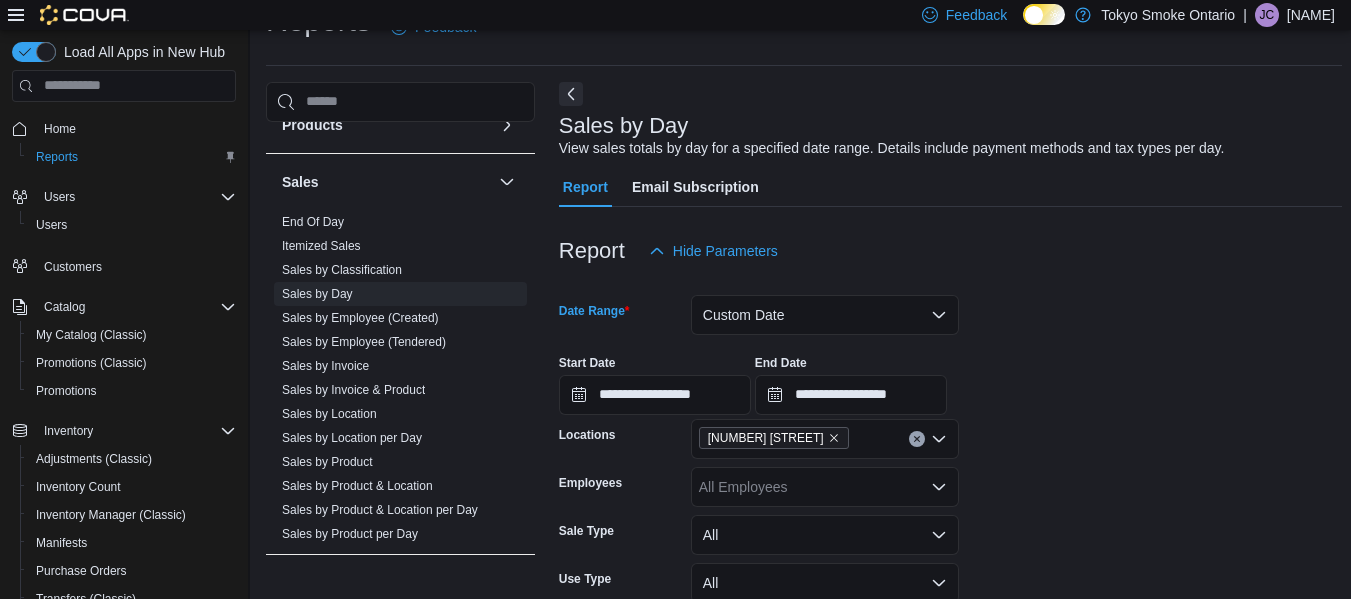 scroll, scrollTop: 40, scrollLeft: 0, axis: vertical 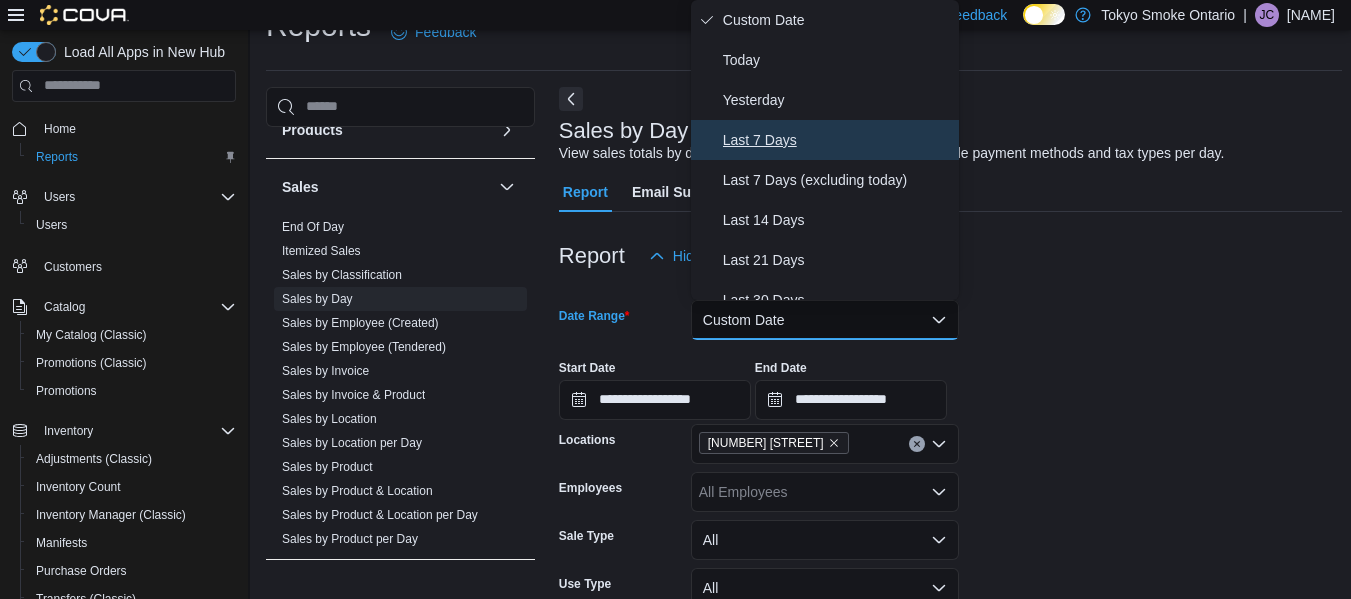 click on "Last 7 Days" at bounding box center (837, 140) 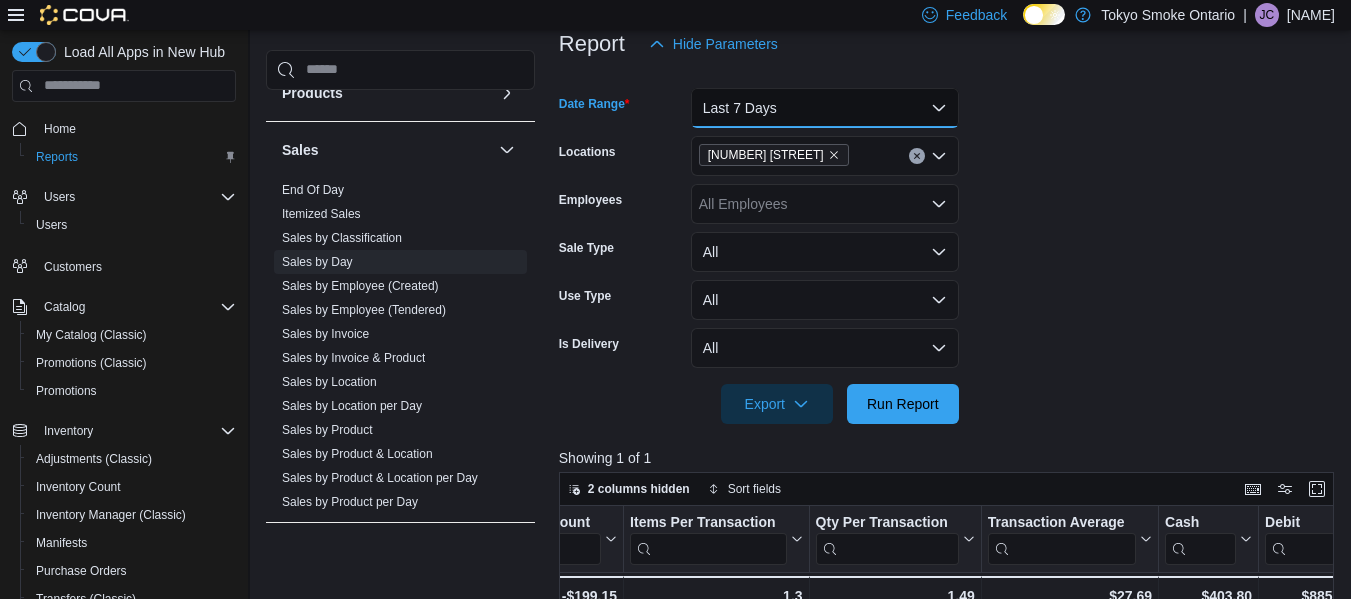 scroll, scrollTop: 253, scrollLeft: 0, axis: vertical 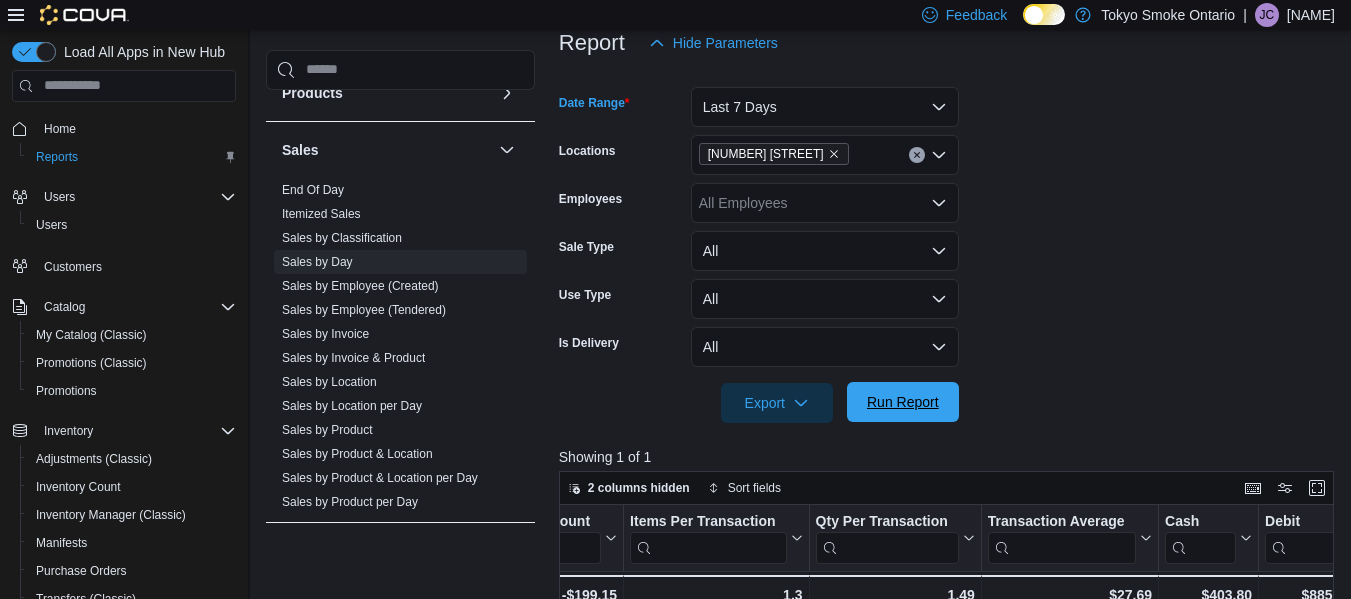 click on "Run Report" at bounding box center [903, 402] 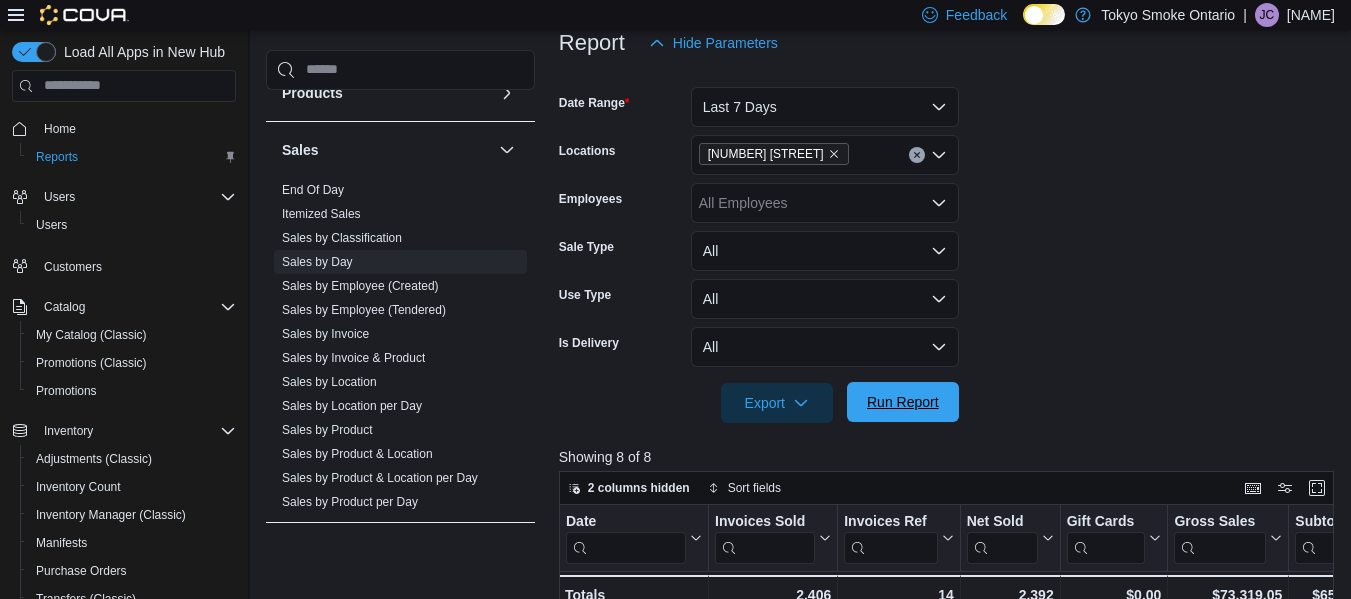 click on "Run Report" at bounding box center [903, 402] 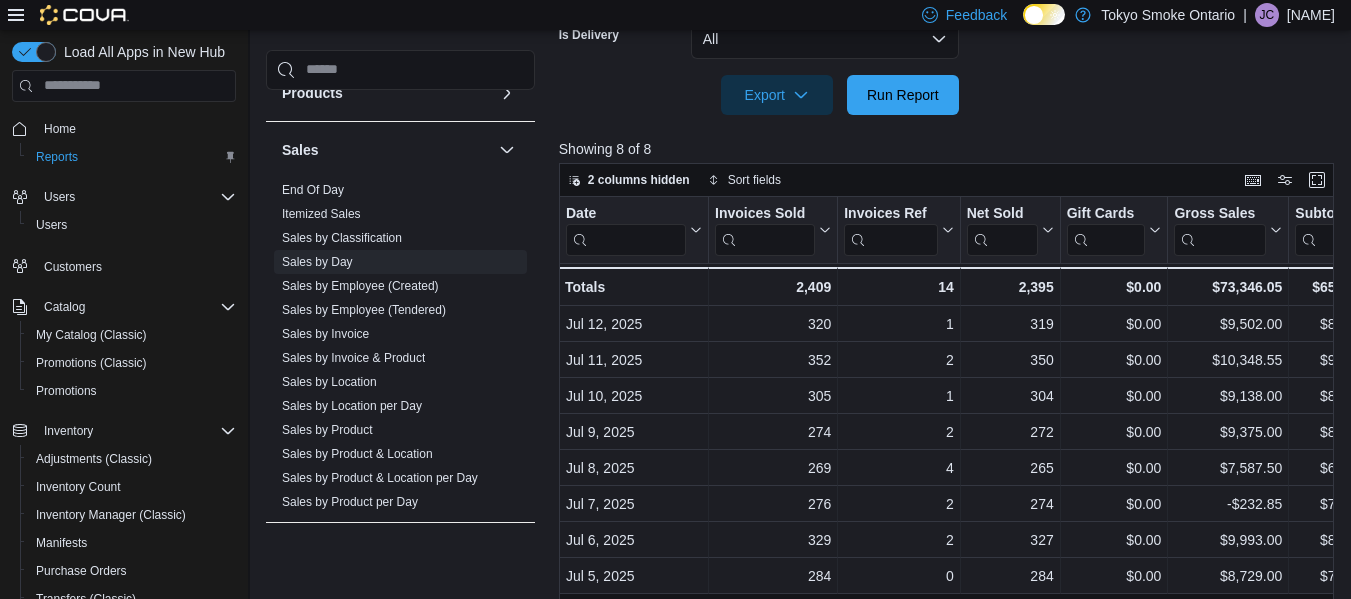 scroll, scrollTop: 620, scrollLeft: 0, axis: vertical 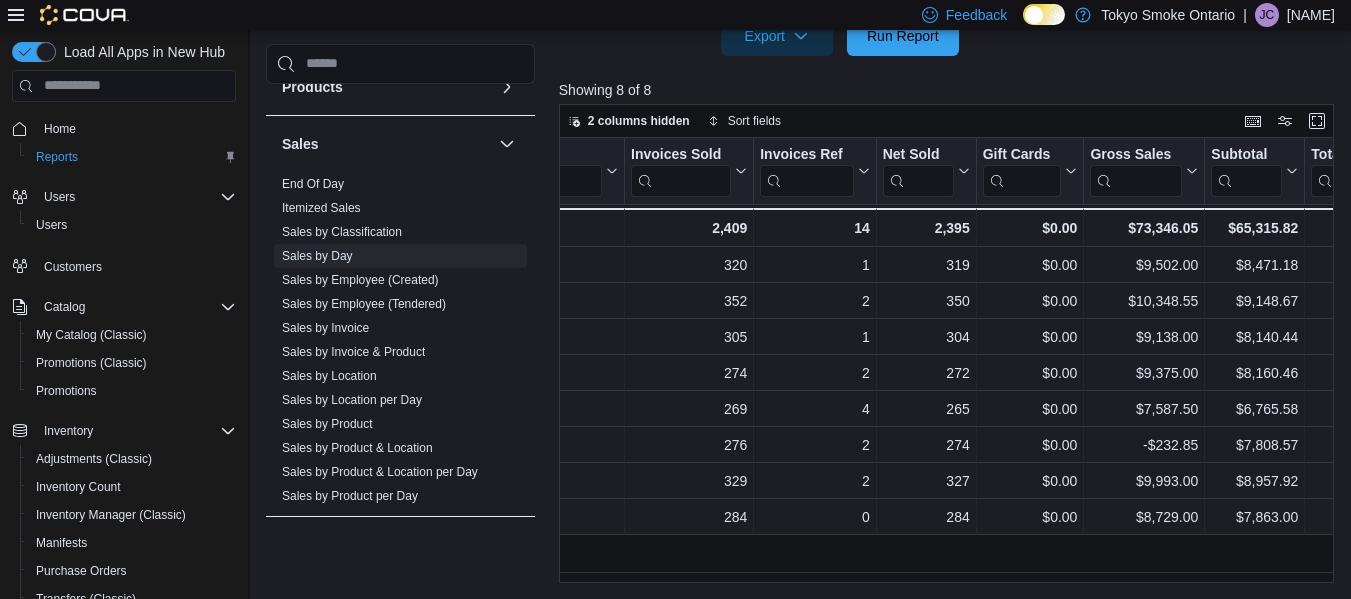 click on "Date Click to view column header actions Invoices Sold Click to view column header actions Invoices Ref Click to view column header actions Net Sold Click to view column header actions Gift Cards Click to view column header actions Gross Sales Click to view column header actions Subtotal Click to view column header actions Total Tax Click to view column header actions Total Invoiced Click to view column header actions Total Cost Click to view column header actions Gross Profit Click to view column header actions Gross Margin Click to view column header actions Total Discount Click to view column header actions Items Per Transaction Click to view column header actions Qty Per Transaction Click to view column header actions Transaction Average Click to view column header actions Cash Click to view column header actions Debit Click to view column header actions Integrated Gift Card Click to view column header actions MasterCard Click to view column header actions Online Payment Visa HST Tips Jul [DAY], [YEAR] -  320" at bounding box center (950, 360) 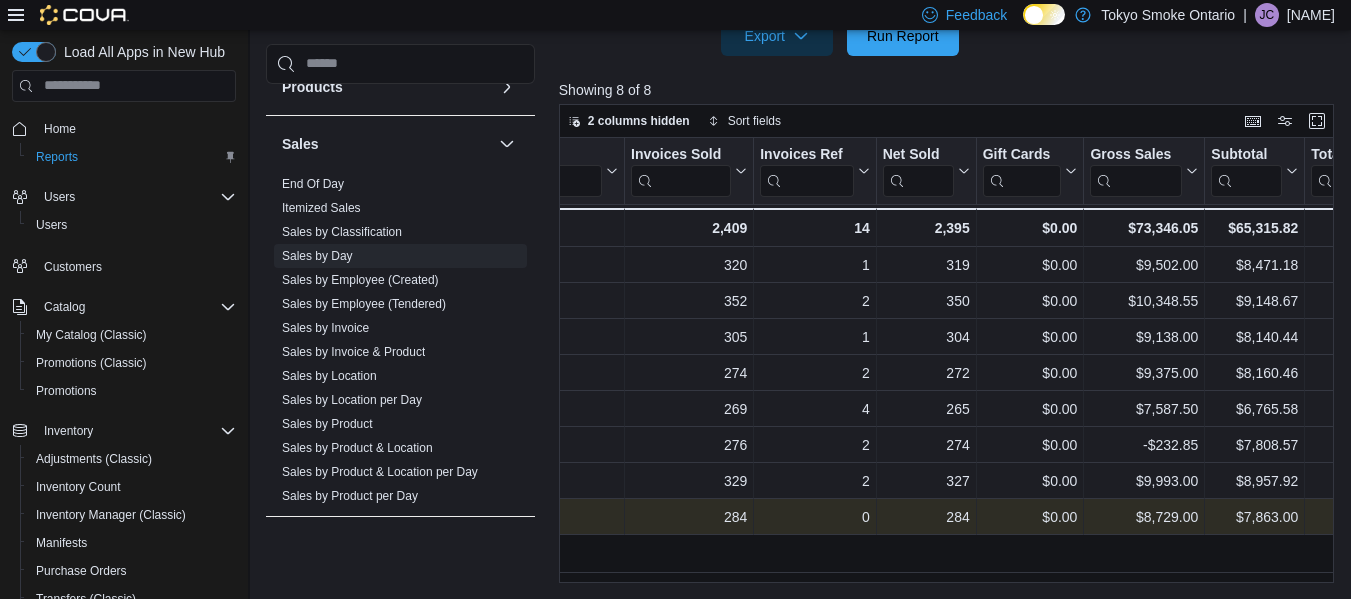 scroll, scrollTop: 0, scrollLeft: 0, axis: both 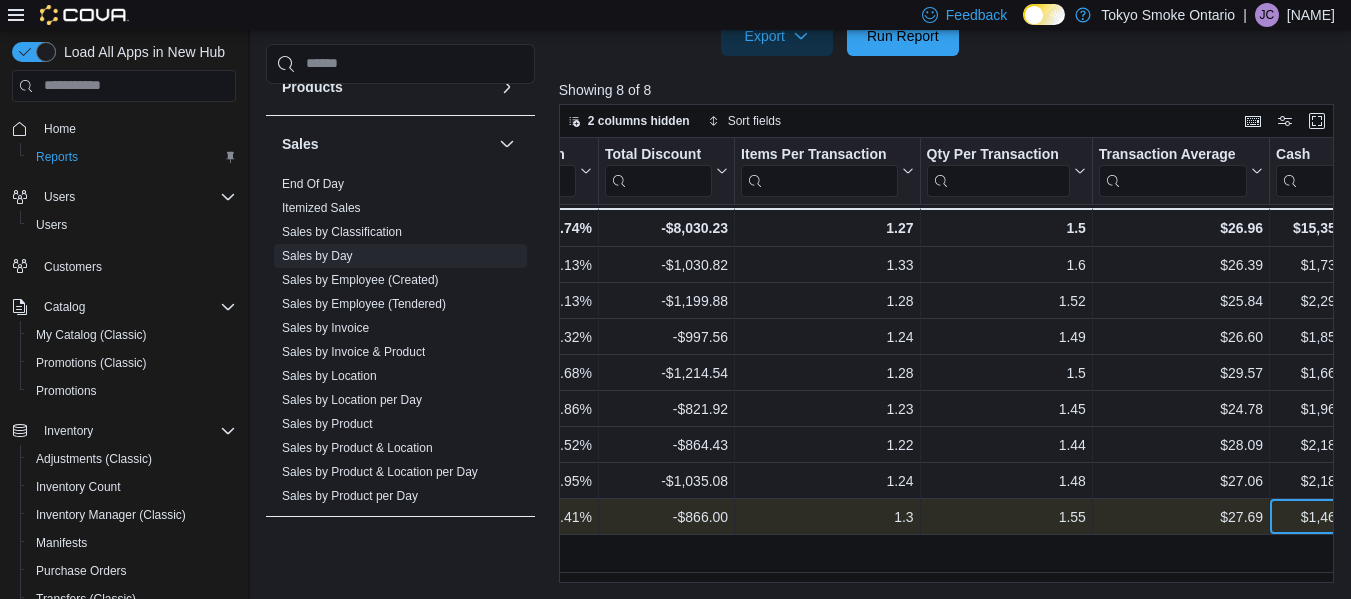 click on "-  Cash, column 17, row 8" at bounding box center [1320, 517] 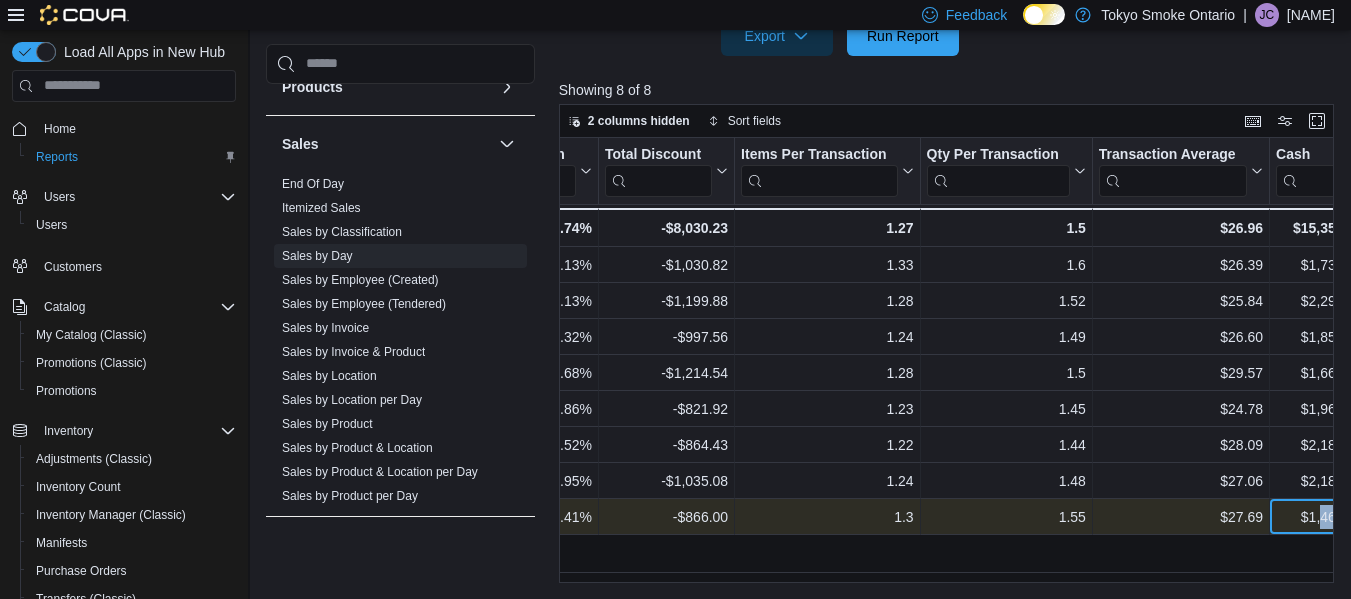 scroll, scrollTop: 0, scrollLeft: 1410, axis: horizontal 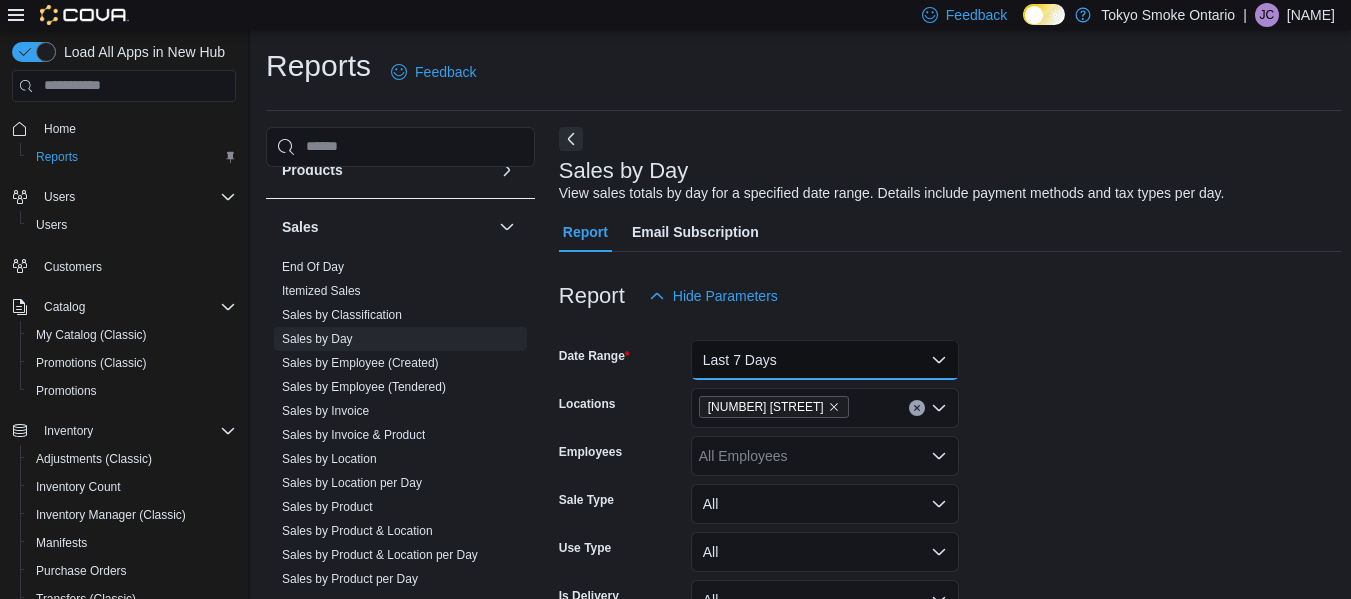 click on "Last 7 Days" at bounding box center (825, 360) 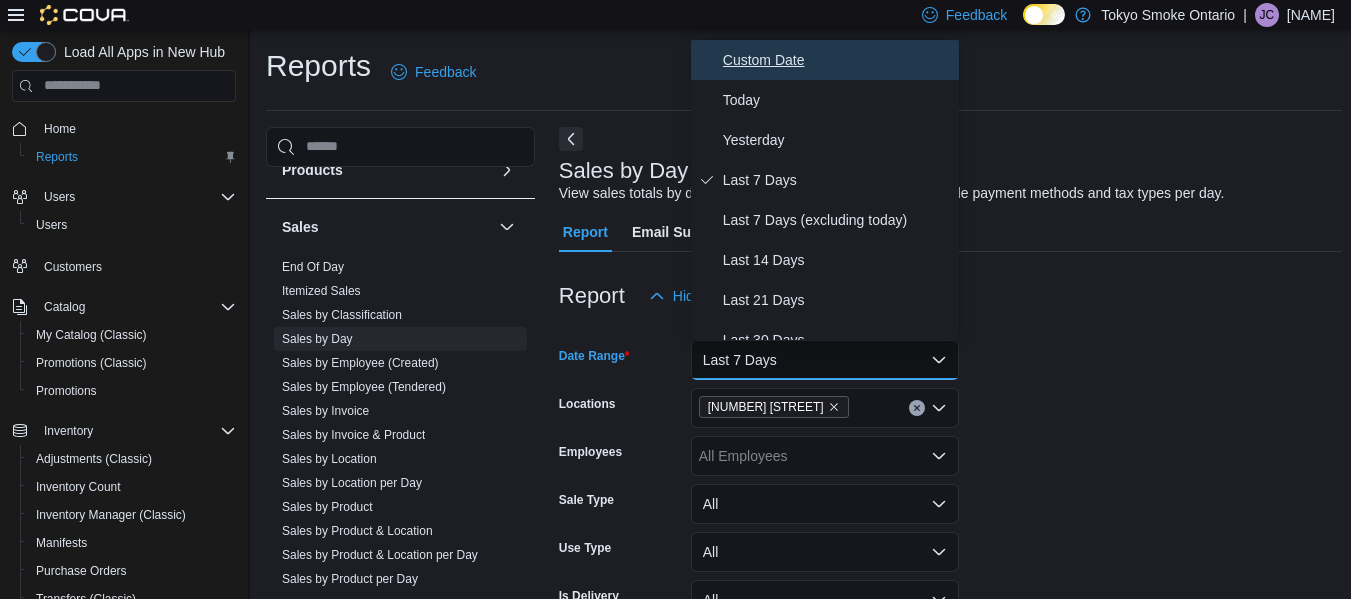 click on "Custom Date" at bounding box center (837, 60) 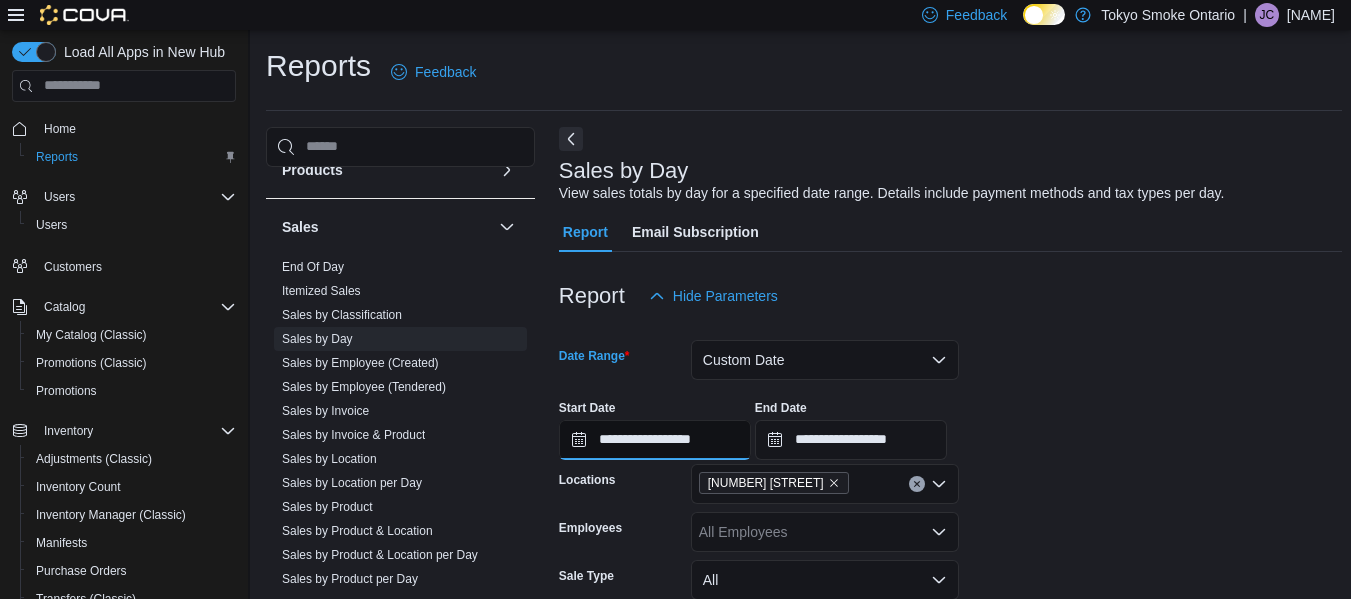click on "**********" at bounding box center (655, 440) 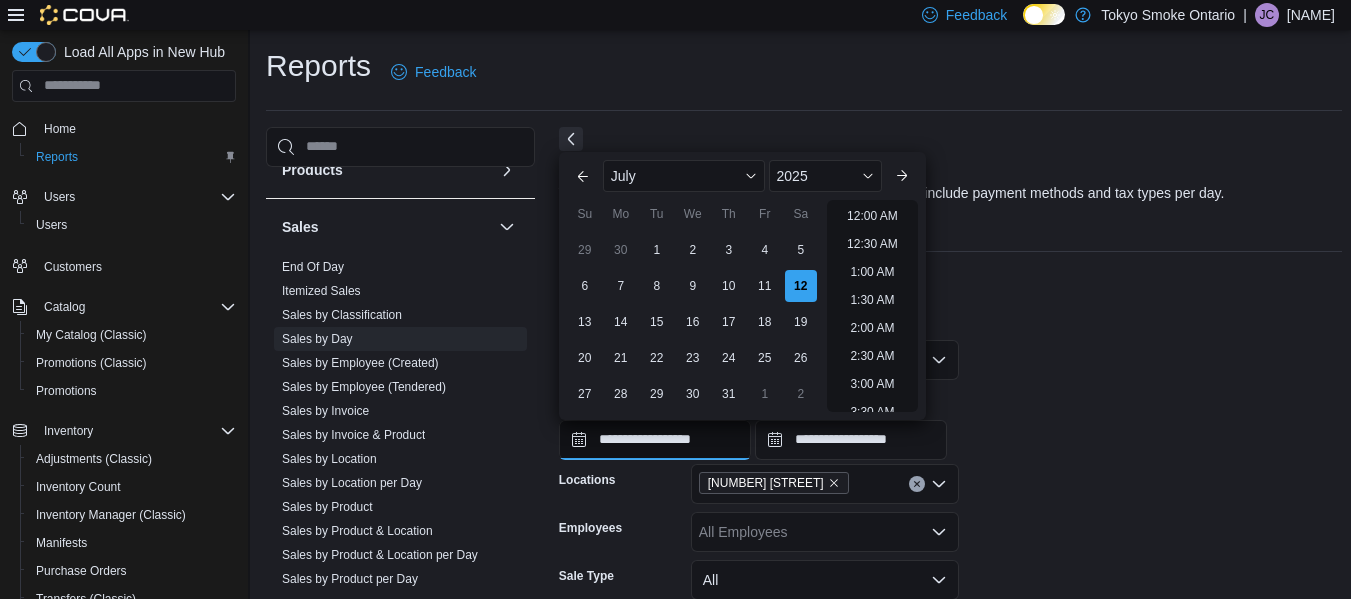 scroll, scrollTop: 958, scrollLeft: 0, axis: vertical 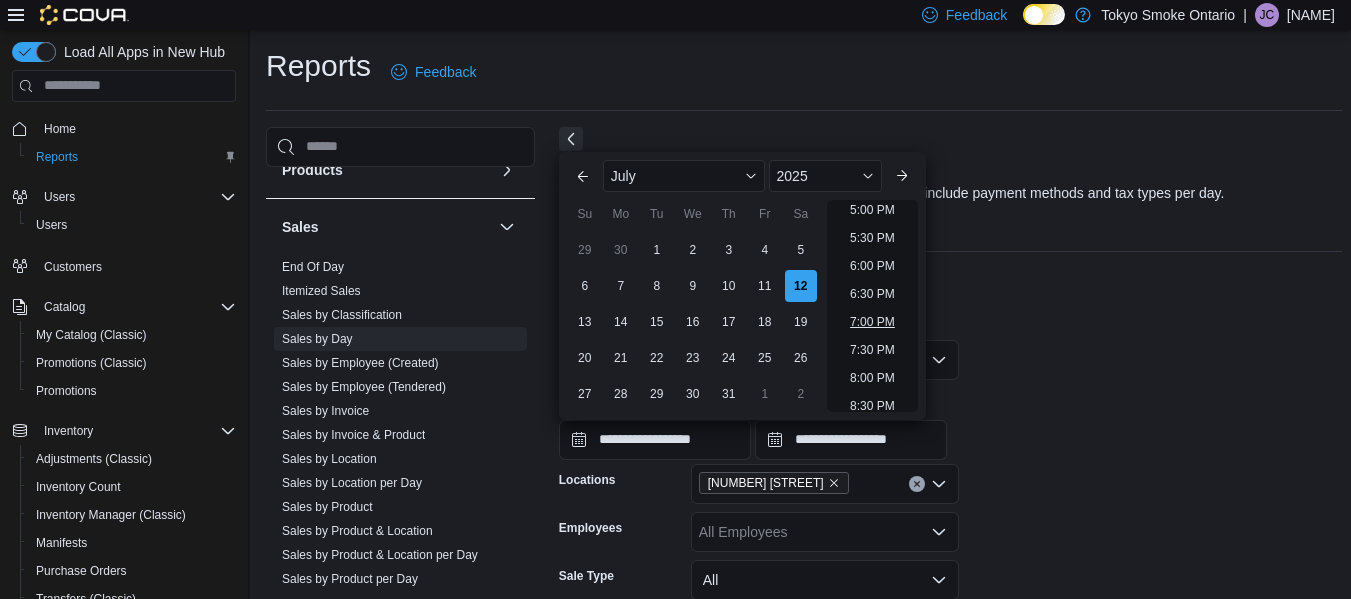 click on "7:00 PM" at bounding box center (872, 322) 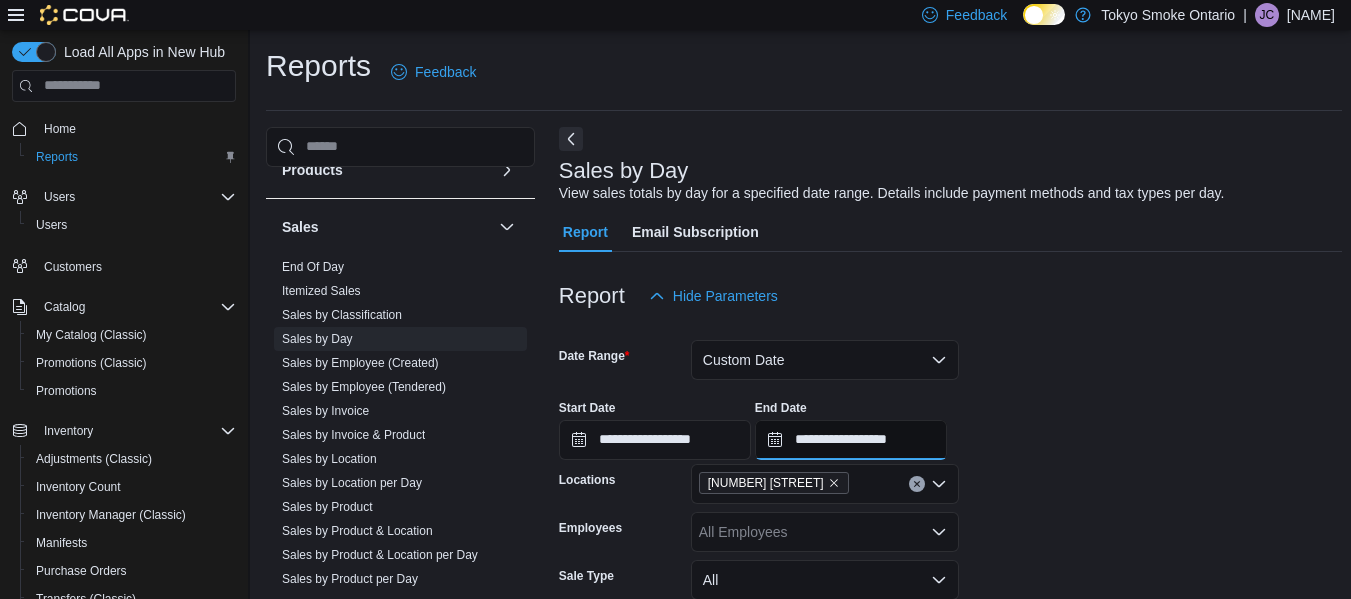 click on "**********" at bounding box center [851, 440] 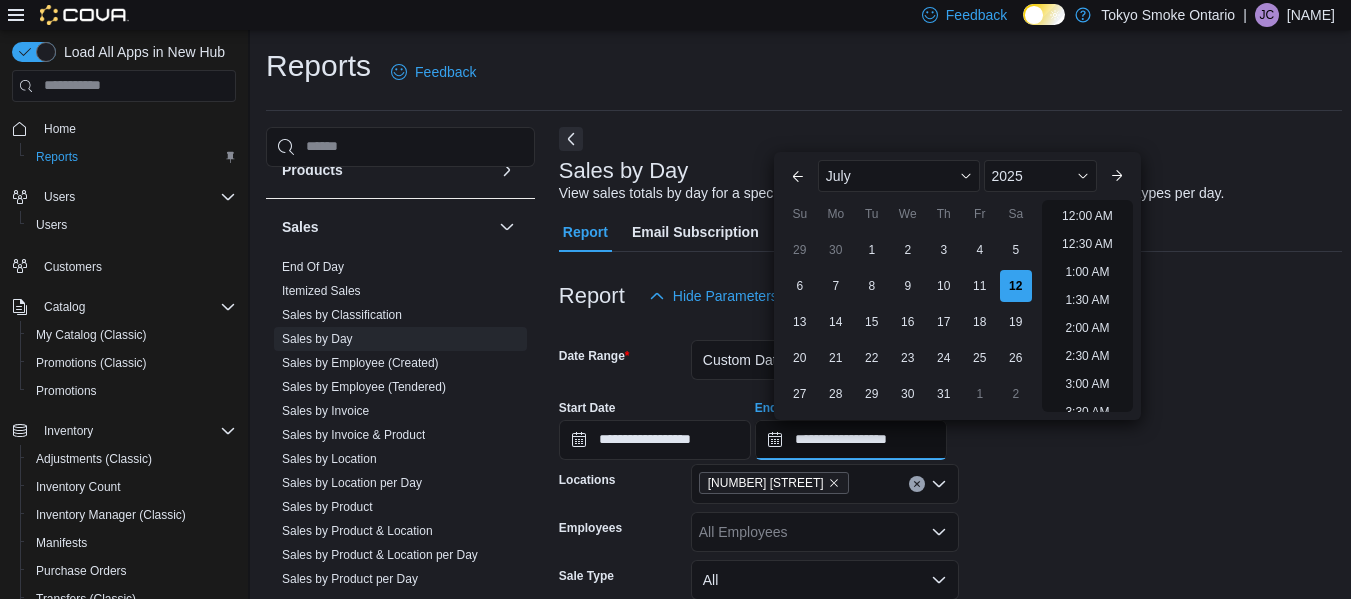 scroll, scrollTop: 1126, scrollLeft: 0, axis: vertical 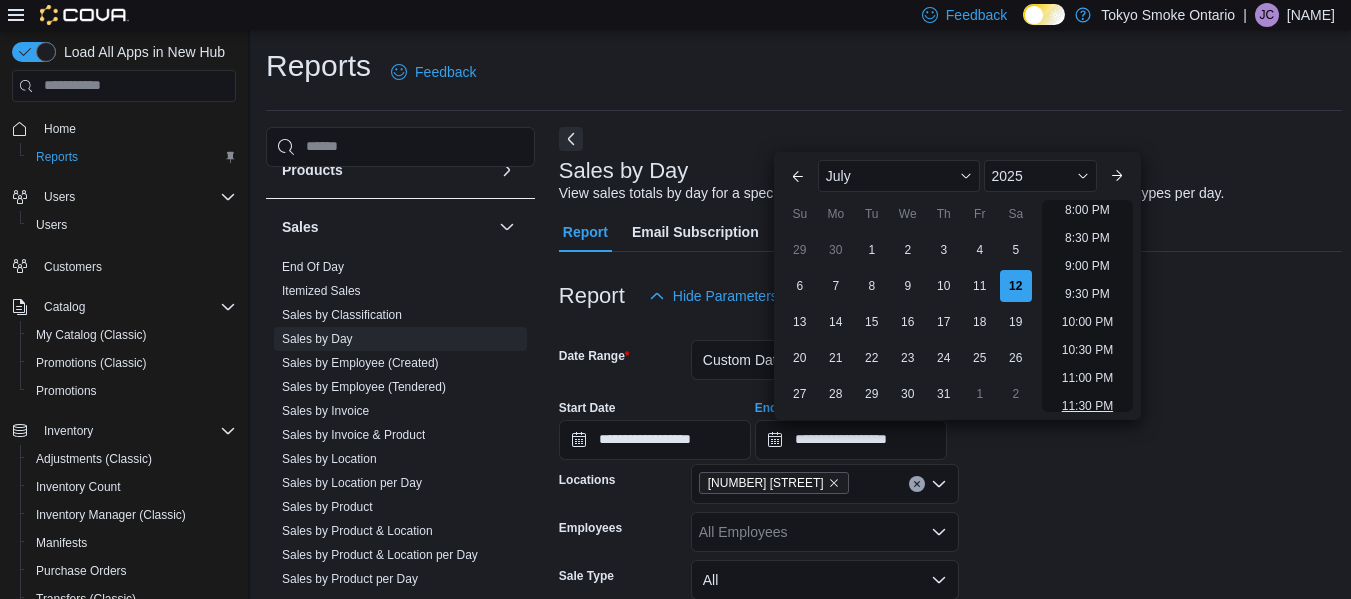 click on "11:30 PM" at bounding box center (1087, 406) 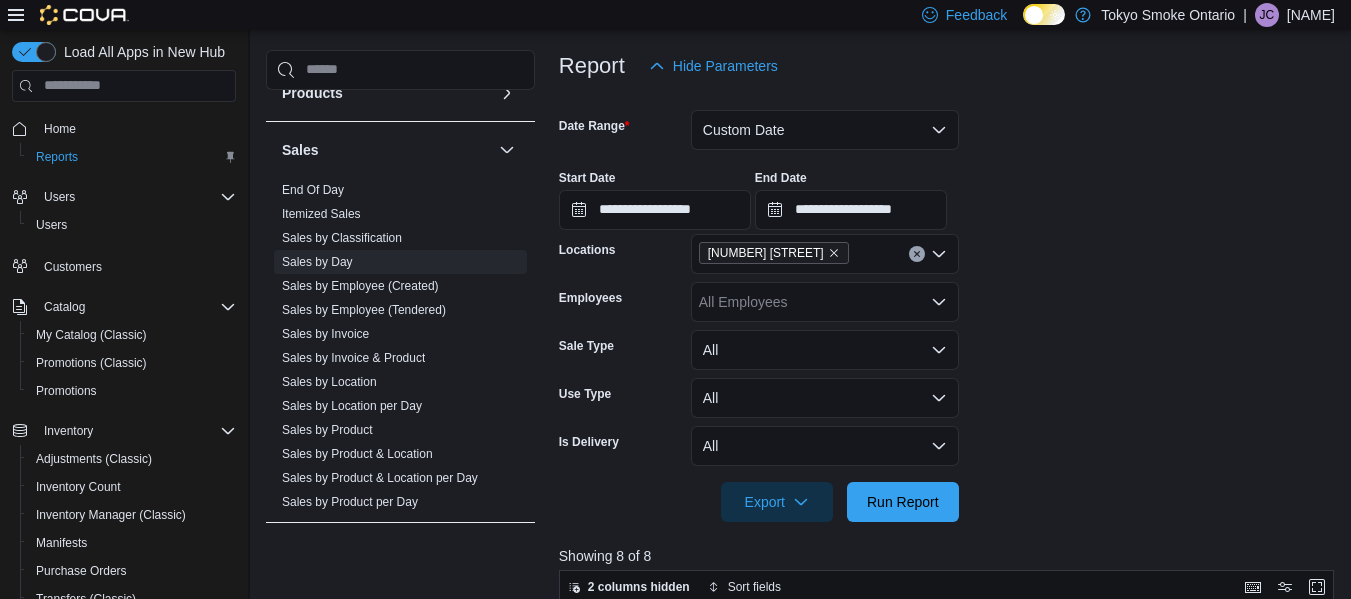 scroll, scrollTop: 234, scrollLeft: 0, axis: vertical 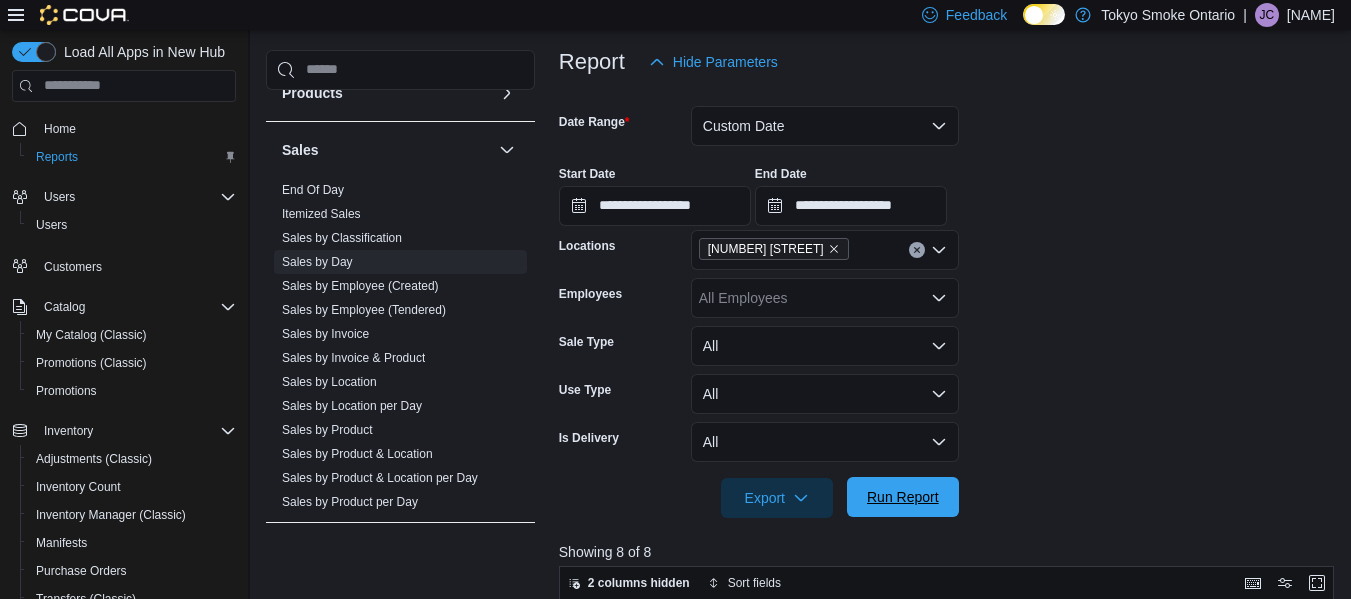 click on "Run Report" at bounding box center (903, 497) 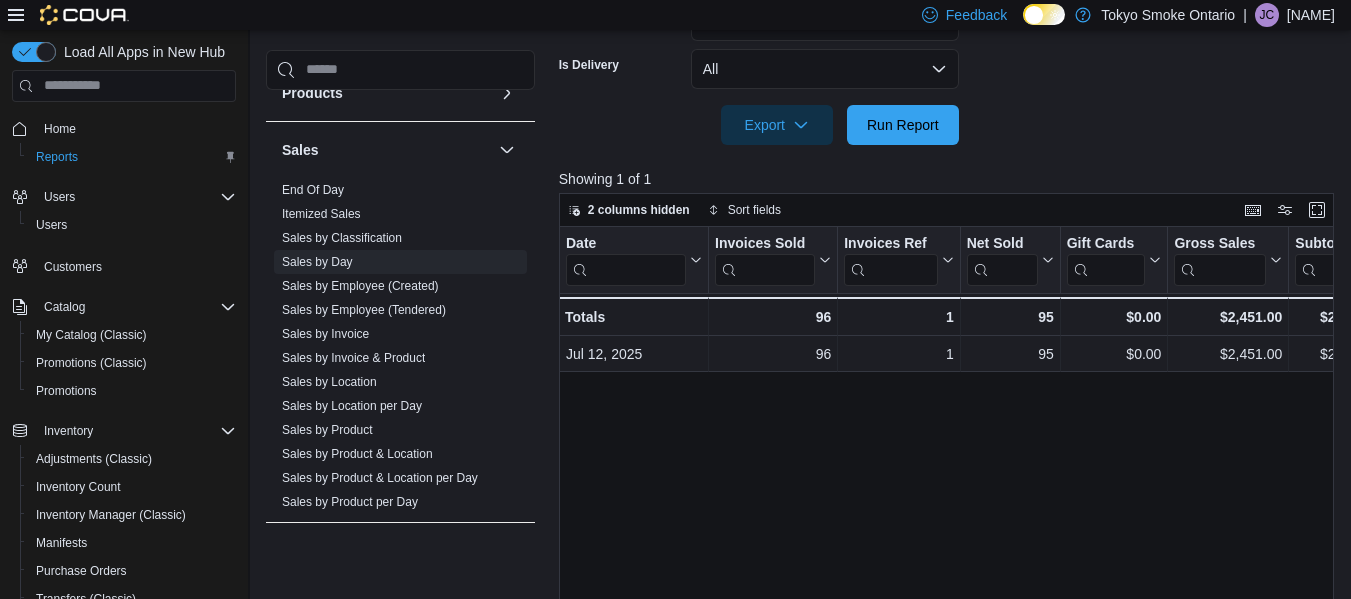 scroll, scrollTop: 612, scrollLeft: 0, axis: vertical 